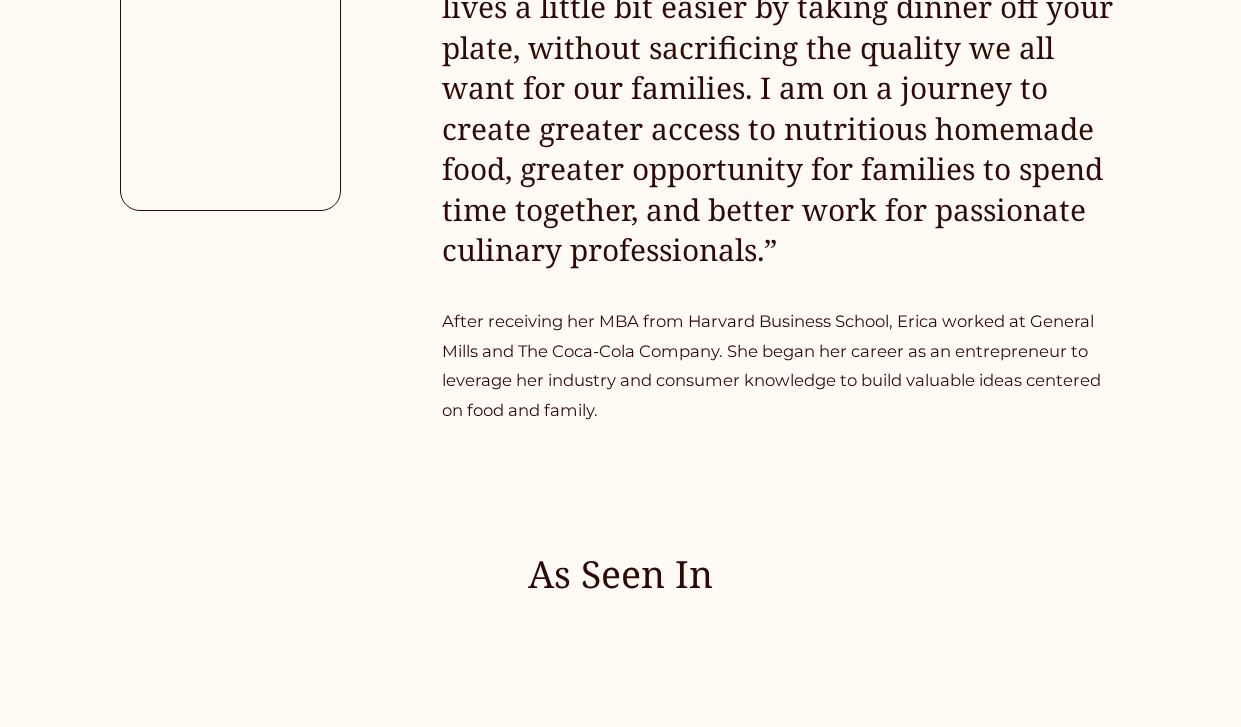 scroll, scrollTop: 1811, scrollLeft: 0, axis: vertical 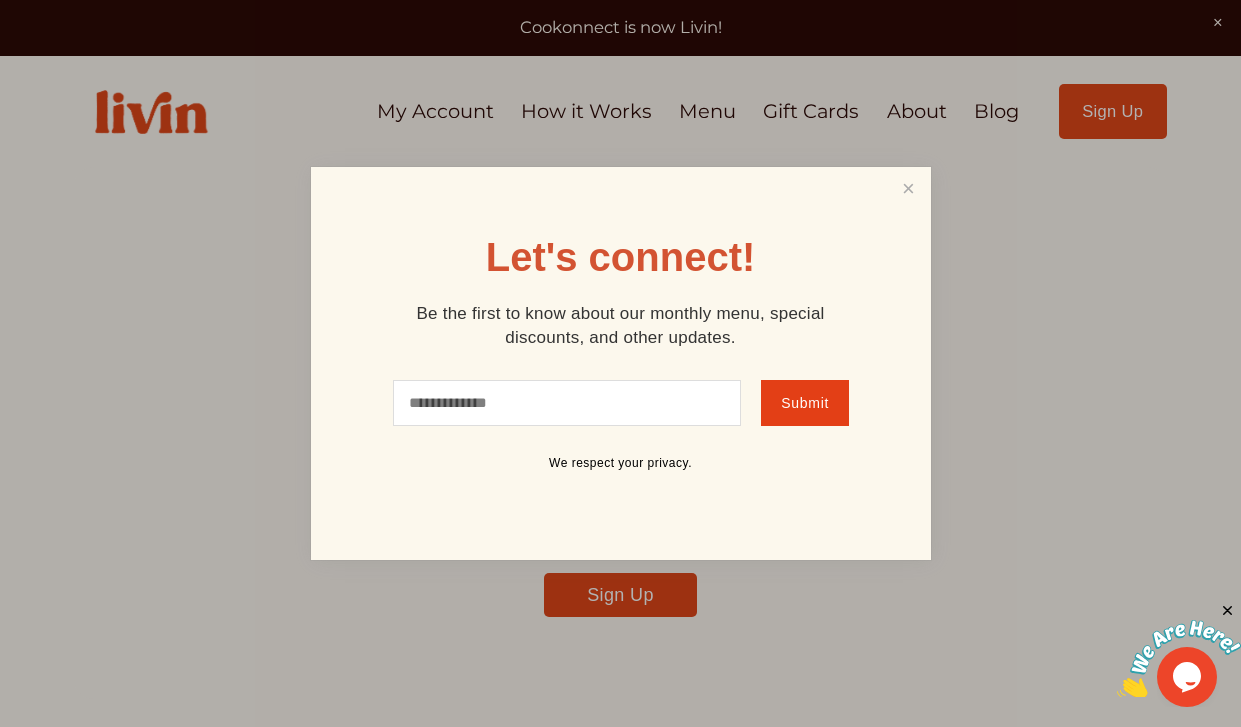 click at bounding box center [620, 363] 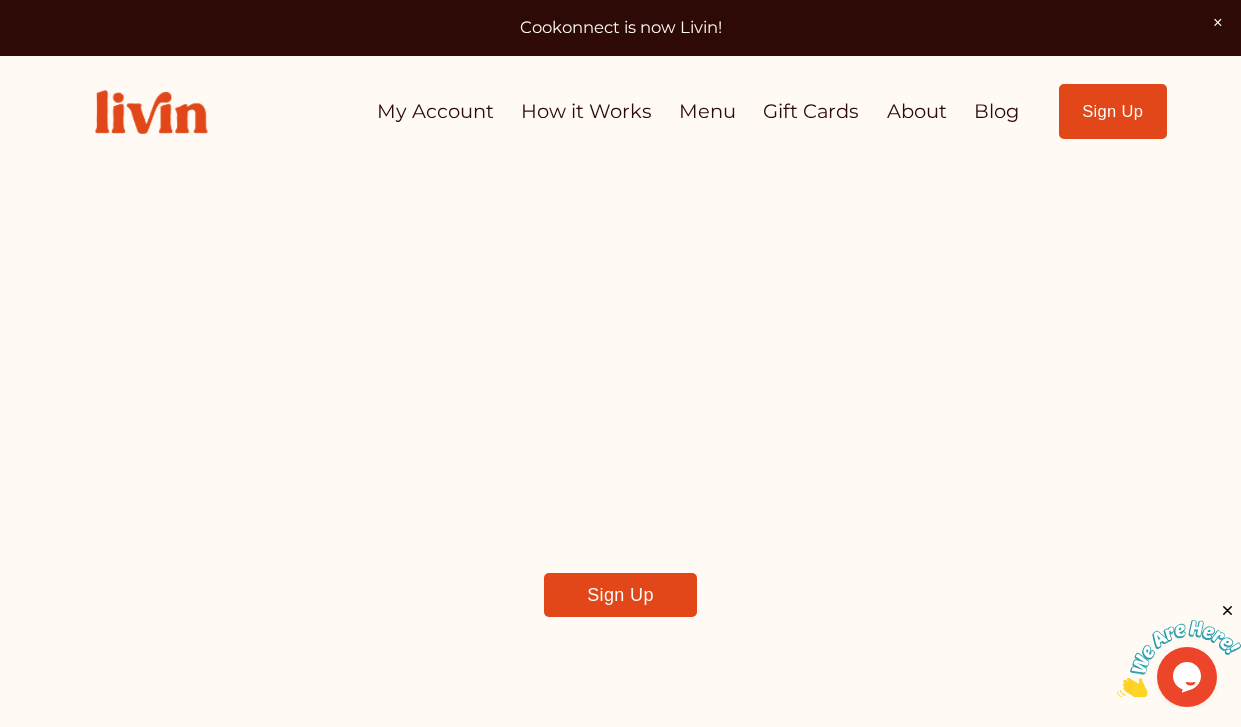 scroll, scrollTop: 0, scrollLeft: 0, axis: both 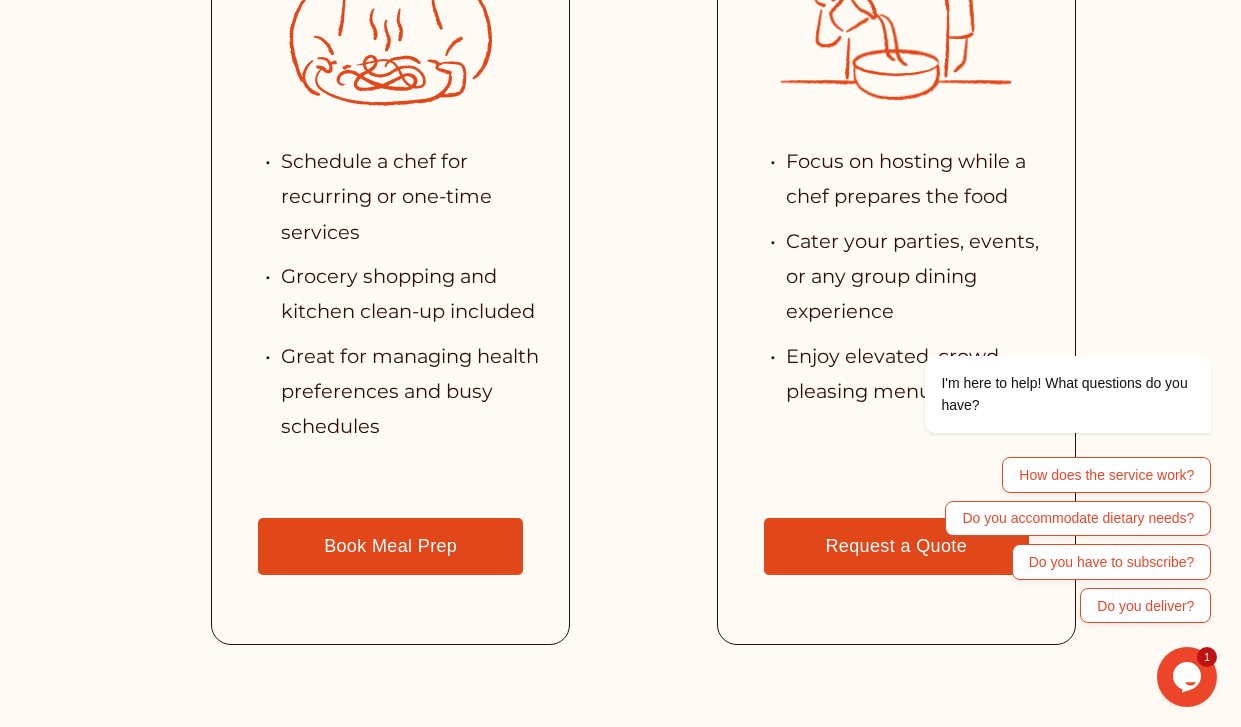click on "Book Meal Prep" at bounding box center (390, 547) 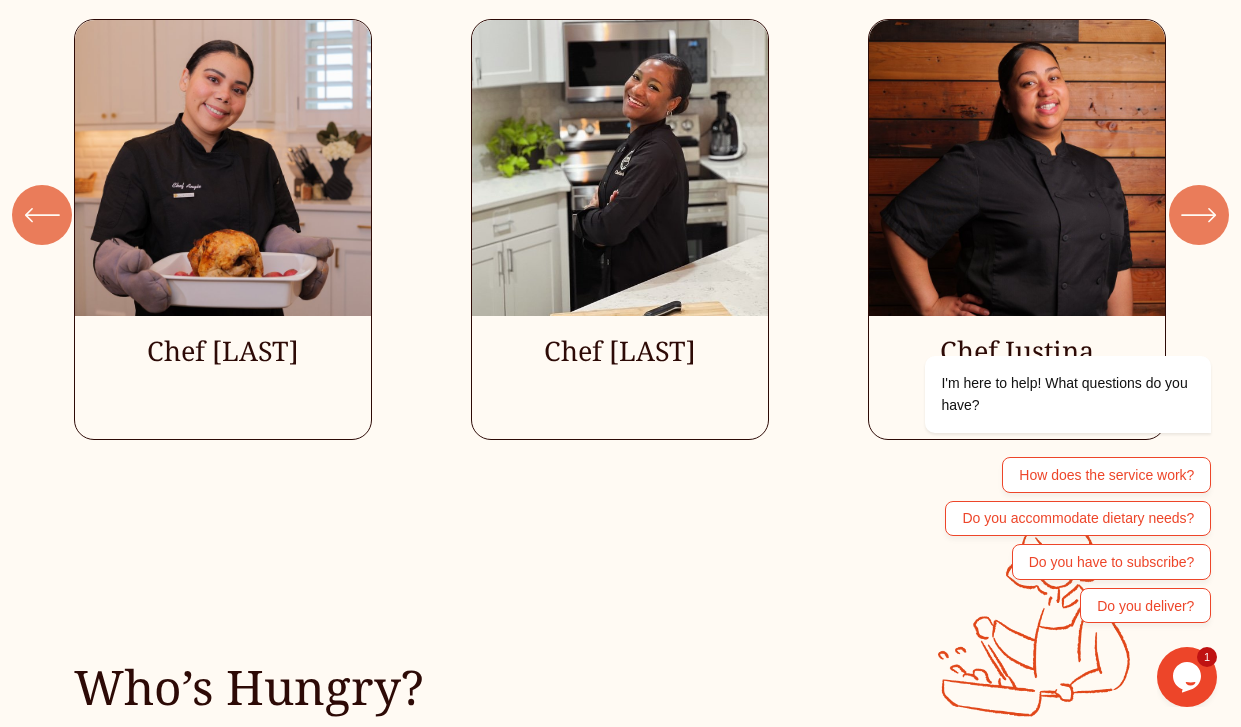 scroll, scrollTop: 4921, scrollLeft: 0, axis: vertical 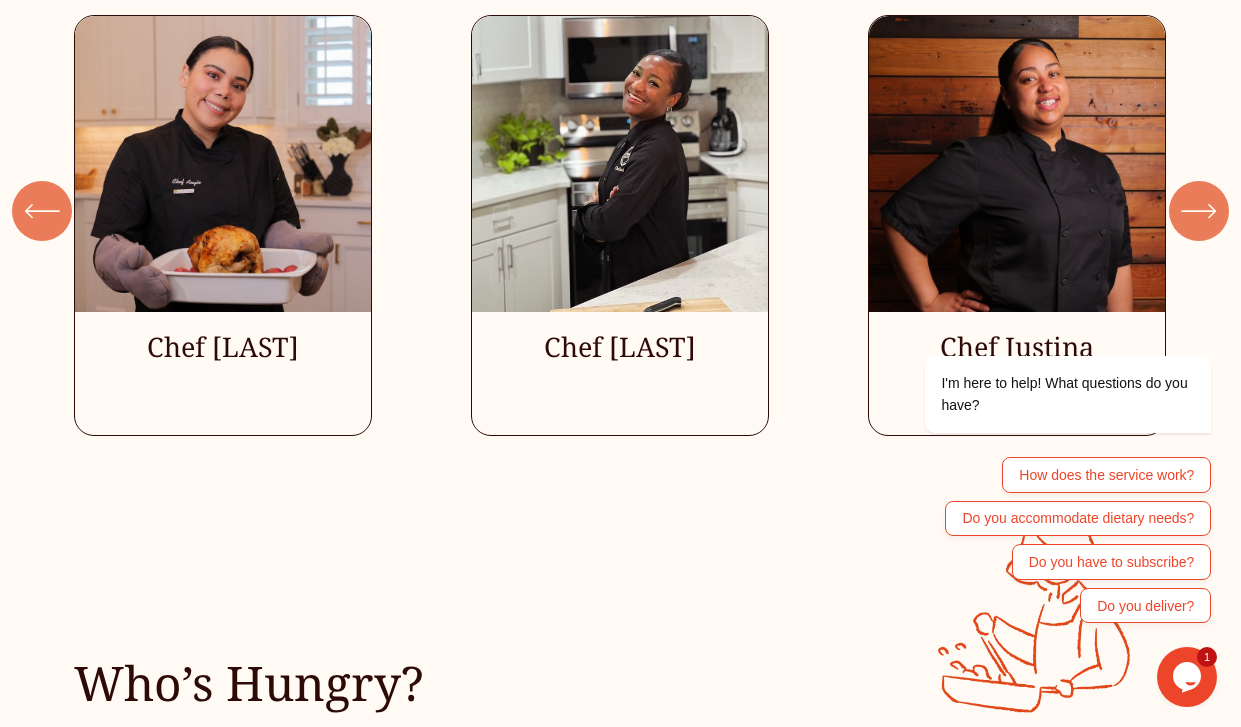 click on "Chef Angie
Chef Leniesia" 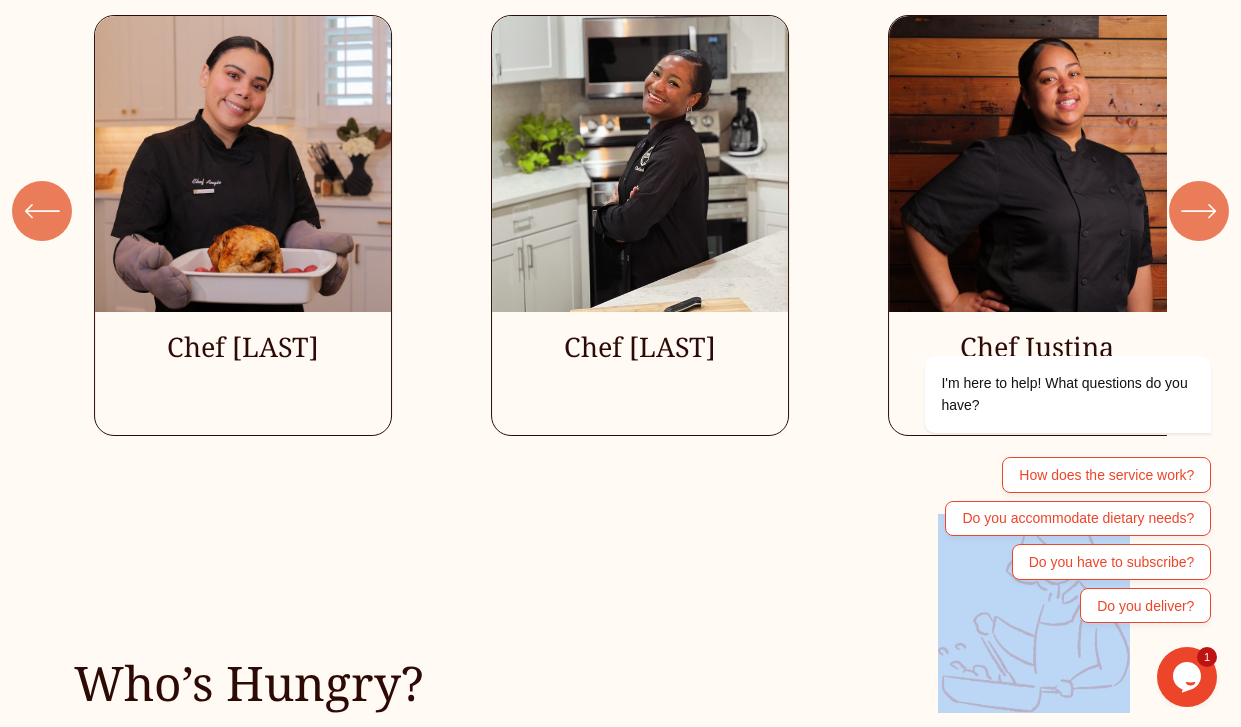 drag, startPoint x: 628, startPoint y: 289, endPoint x: 651, endPoint y: 491, distance: 203.30519 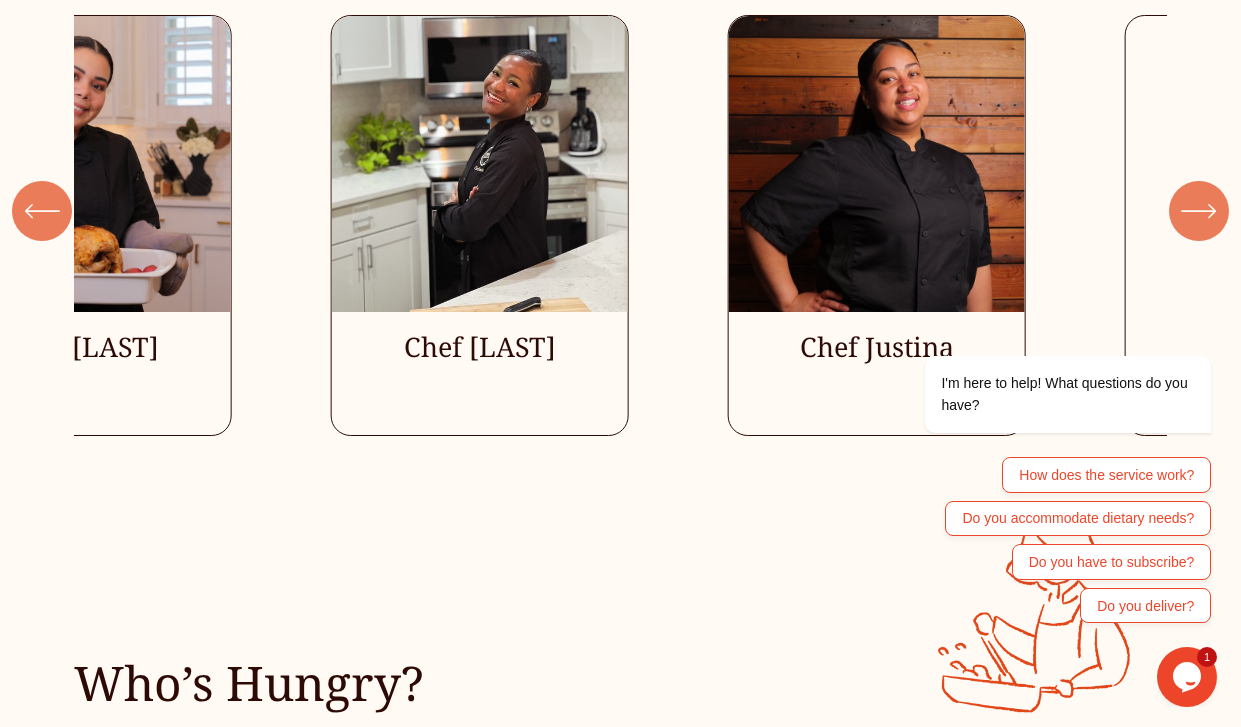 drag, startPoint x: 808, startPoint y: 324, endPoint x: 364, endPoint y: 324, distance: 444 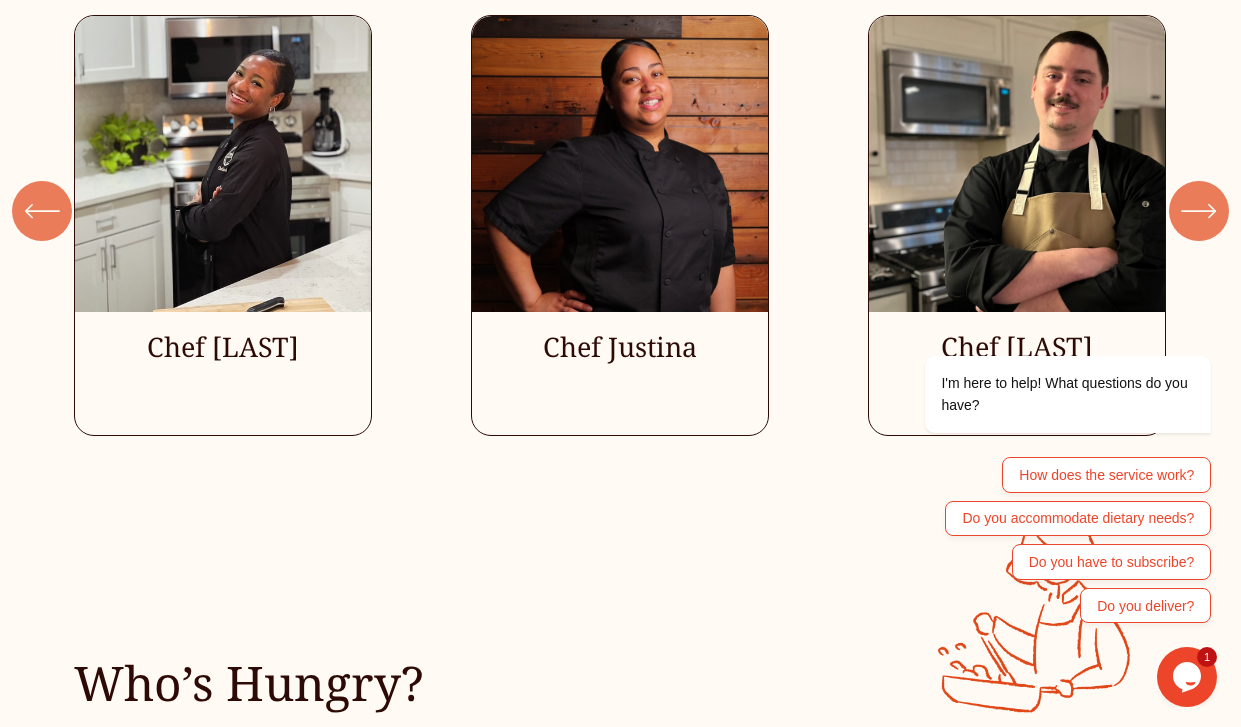 drag, startPoint x: 1007, startPoint y: 325, endPoint x: 380, endPoint y: 309, distance: 627.2041 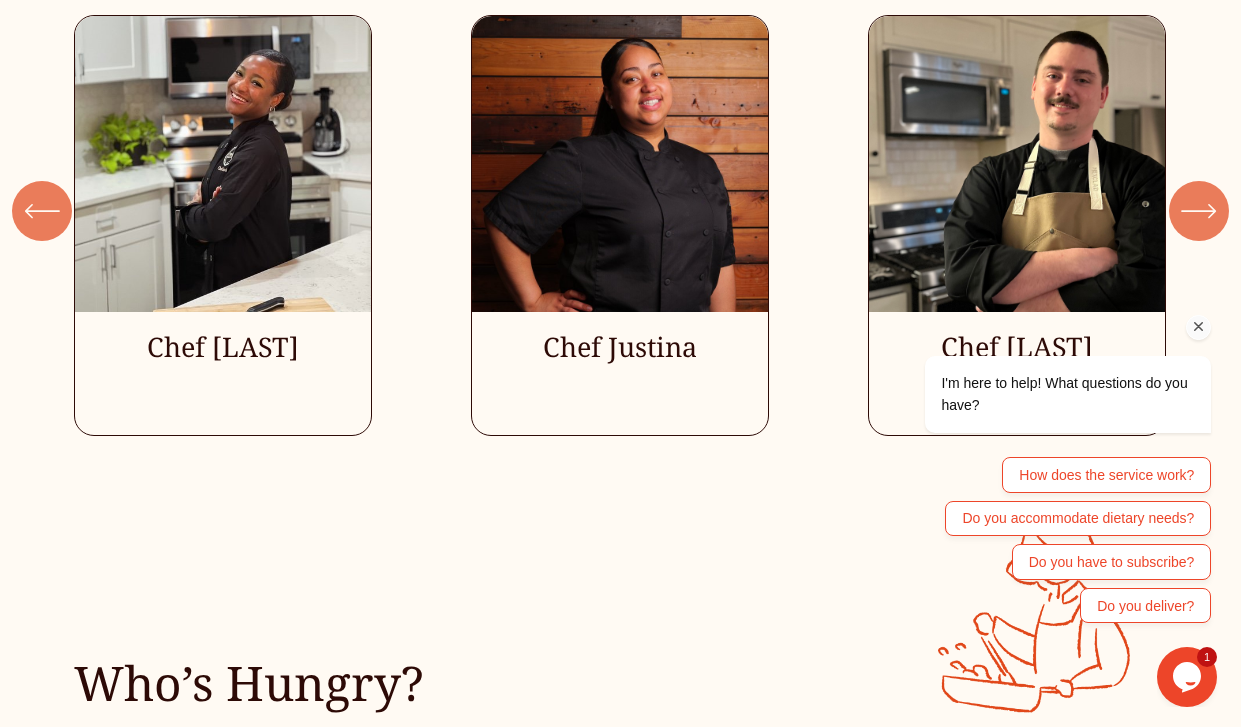 click on "I'm here to help!  What questions do you have? How does the service work? Do you accommodate dietary needs? Do you have to subscribe? Do you deliver?" at bounding box center [1041, 402] 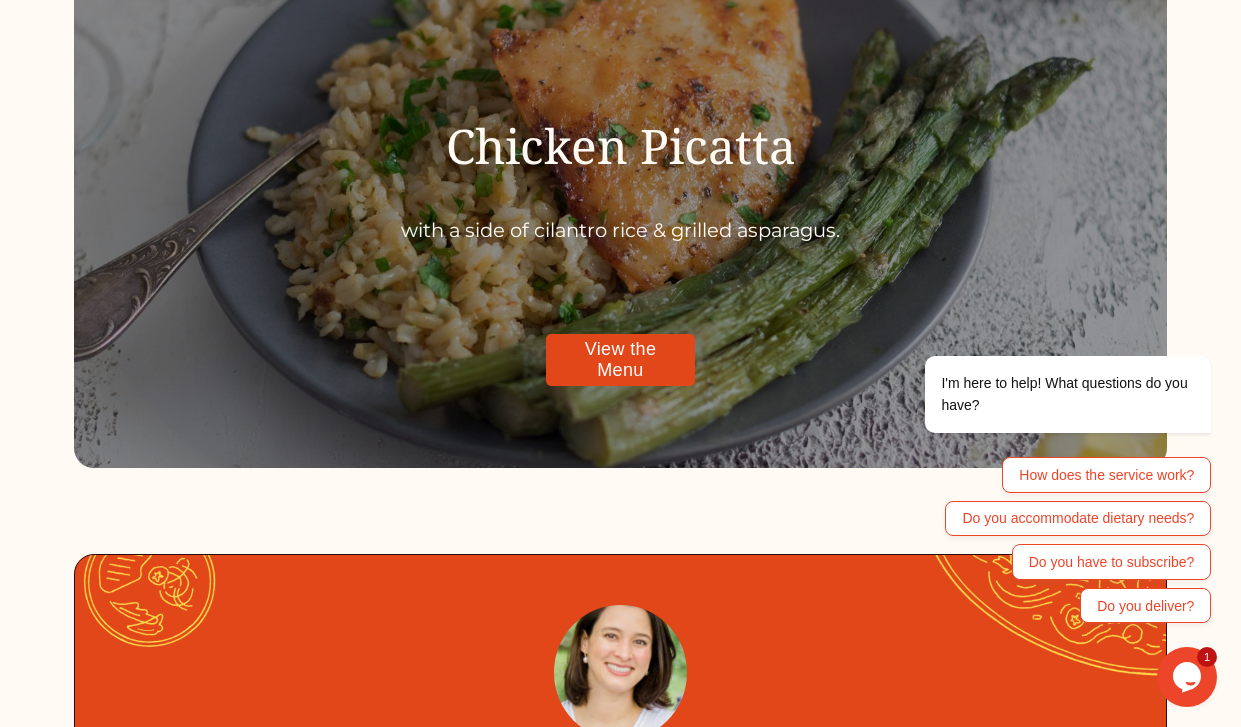scroll, scrollTop: 5770, scrollLeft: 0, axis: vertical 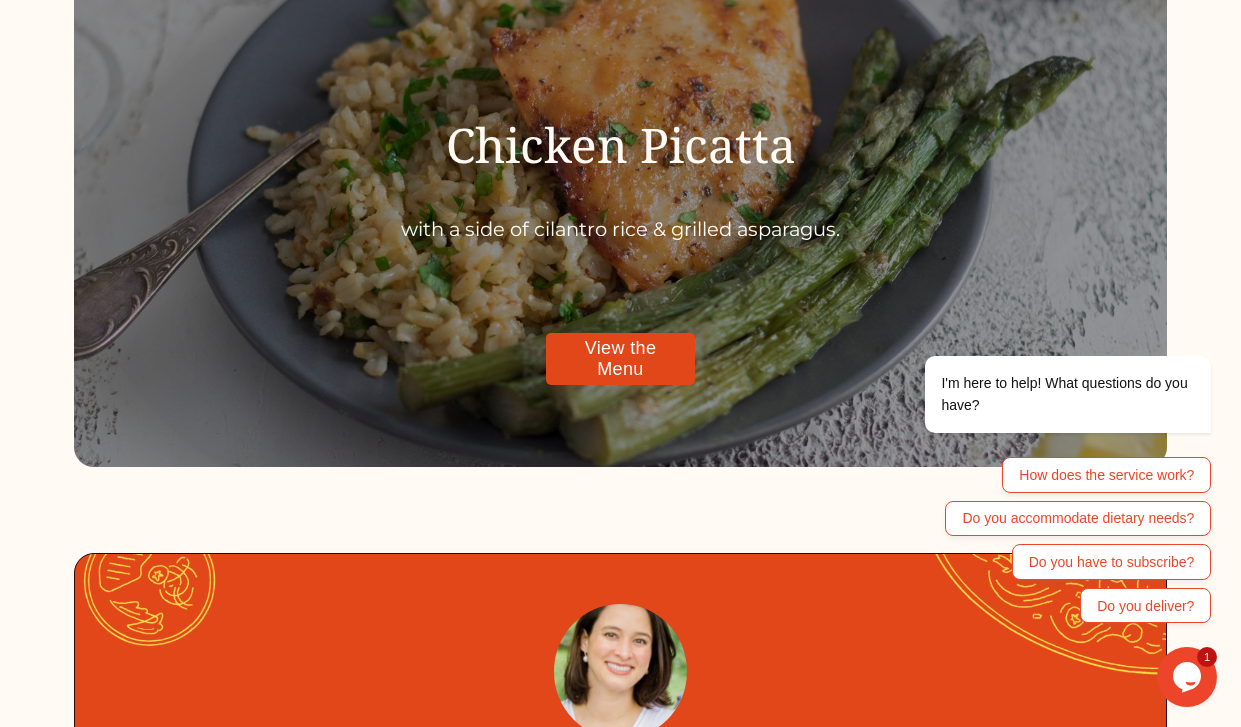 click on "View the Menu" at bounding box center [620, 359] 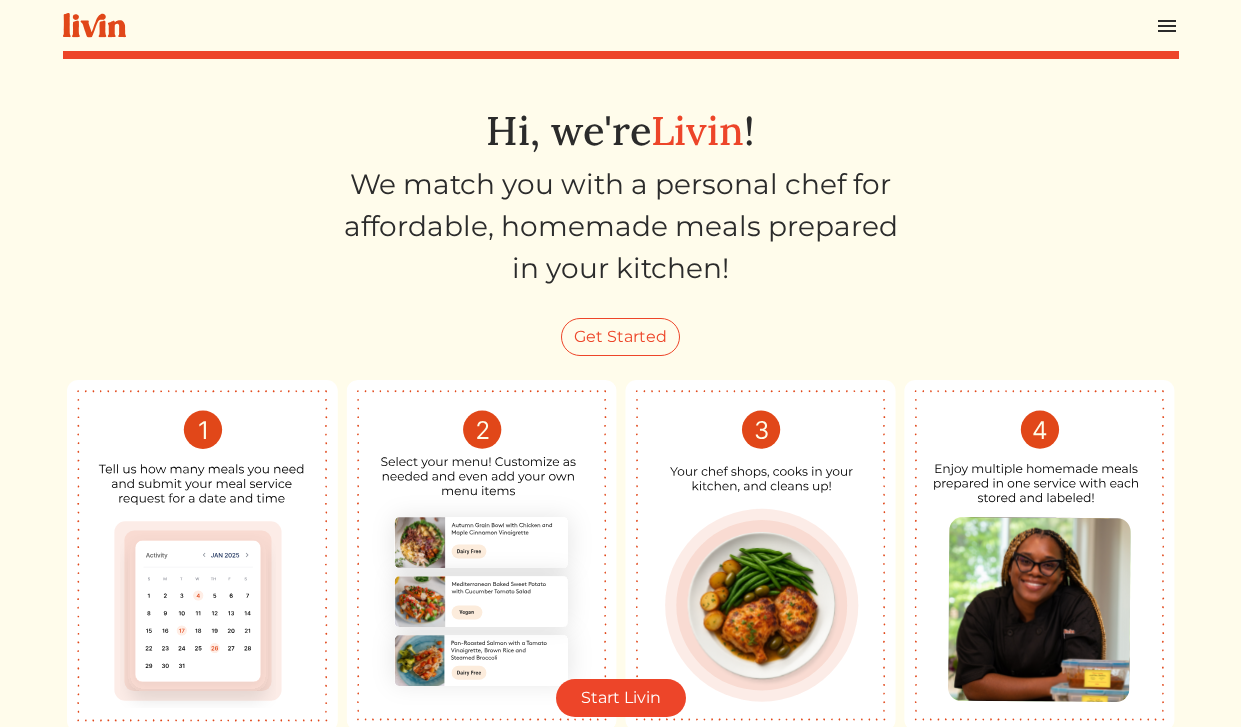 scroll, scrollTop: 405, scrollLeft: 0, axis: vertical 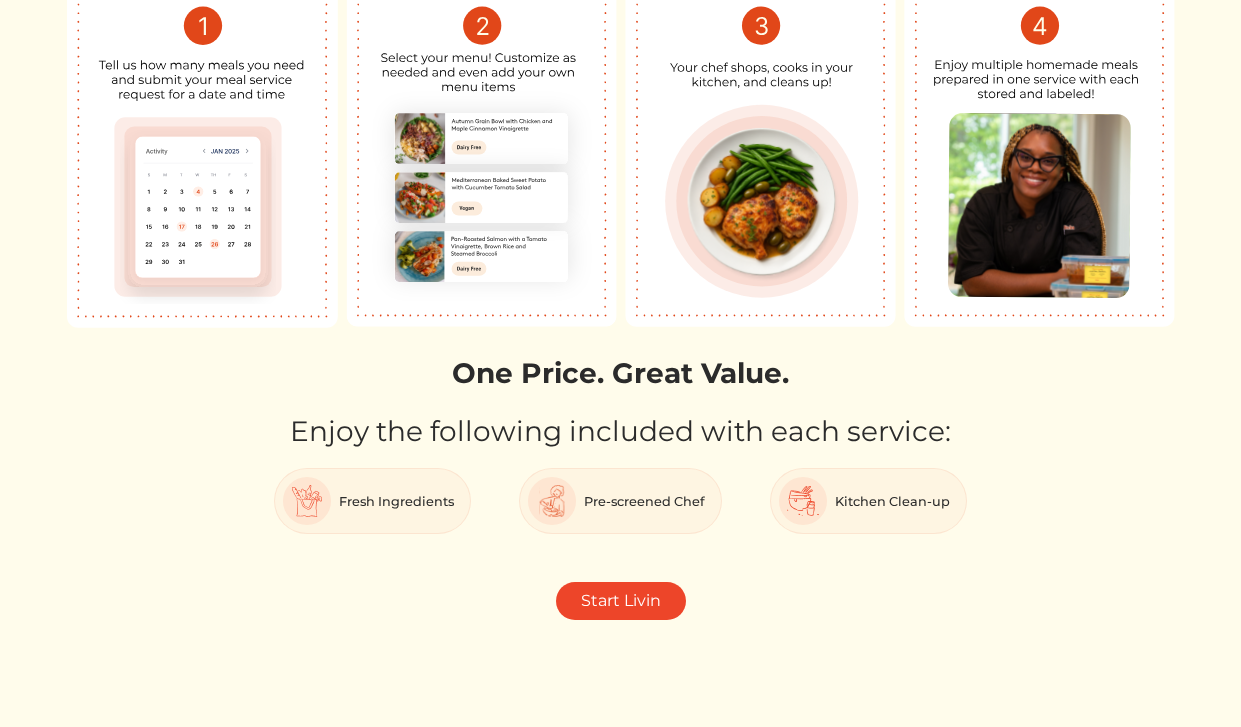 click at bounding box center (1039, 152) 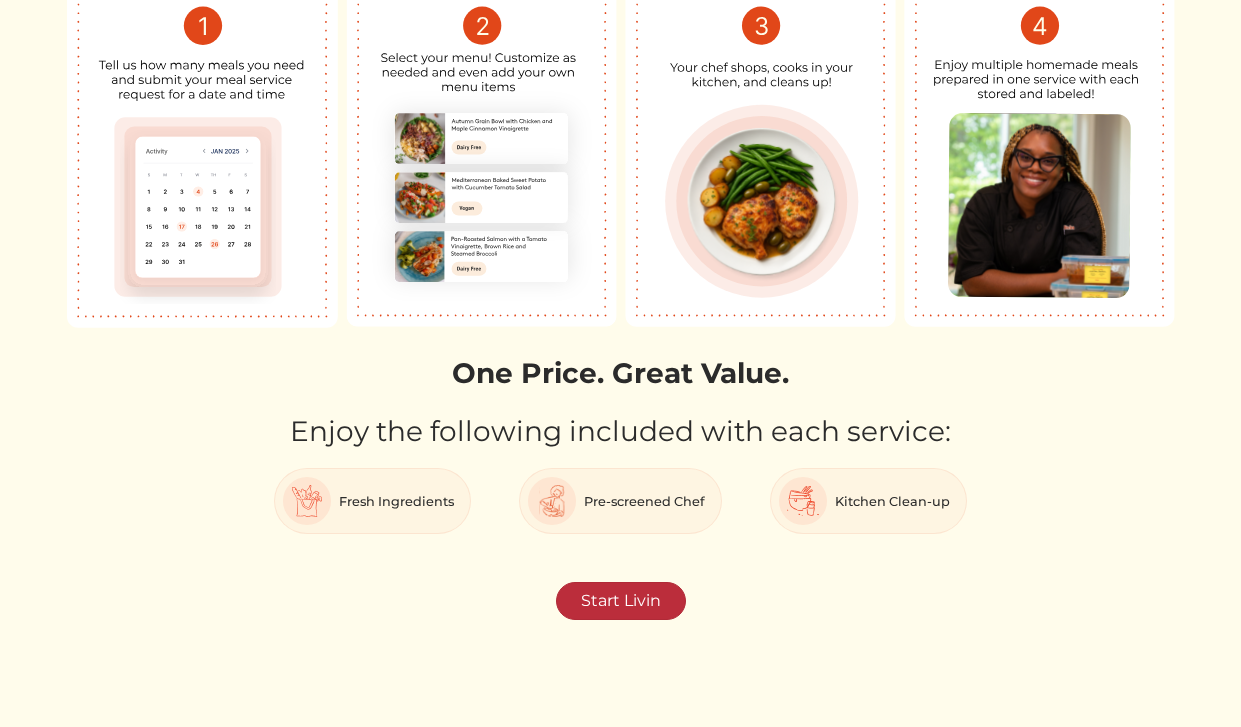 scroll, scrollTop: 374, scrollLeft: 0, axis: vertical 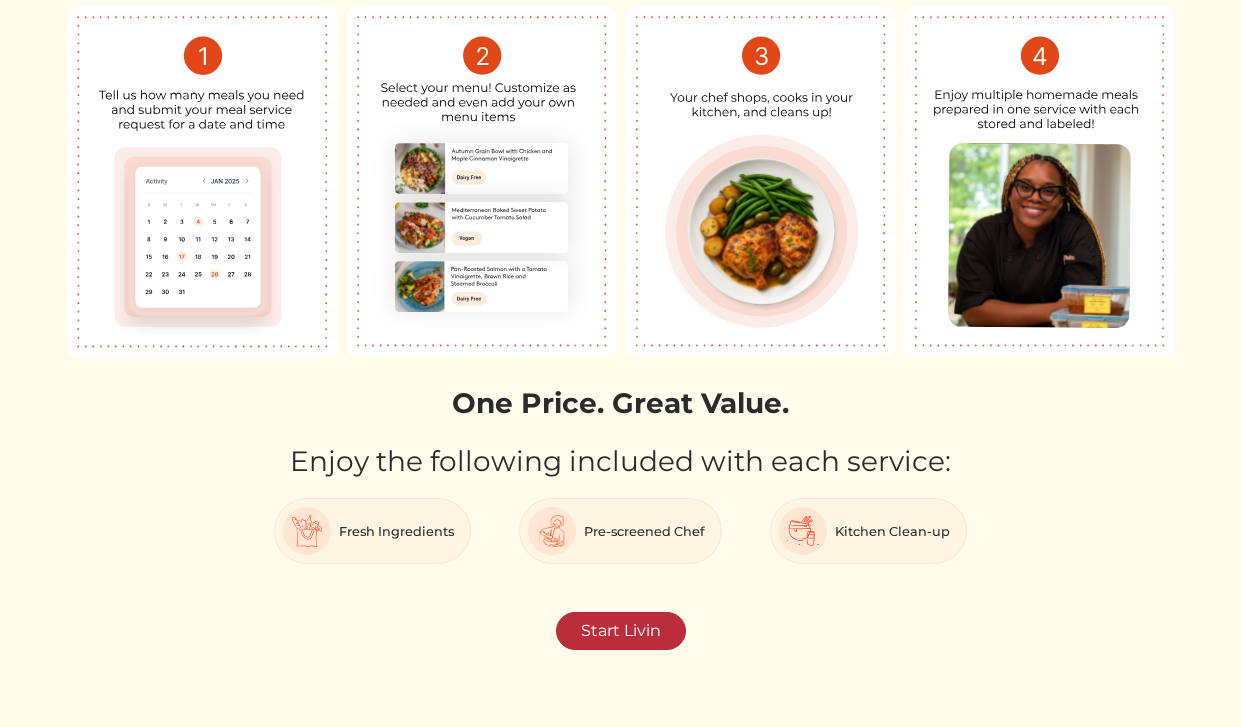 click on "Start Livin" at bounding box center [621, 631] 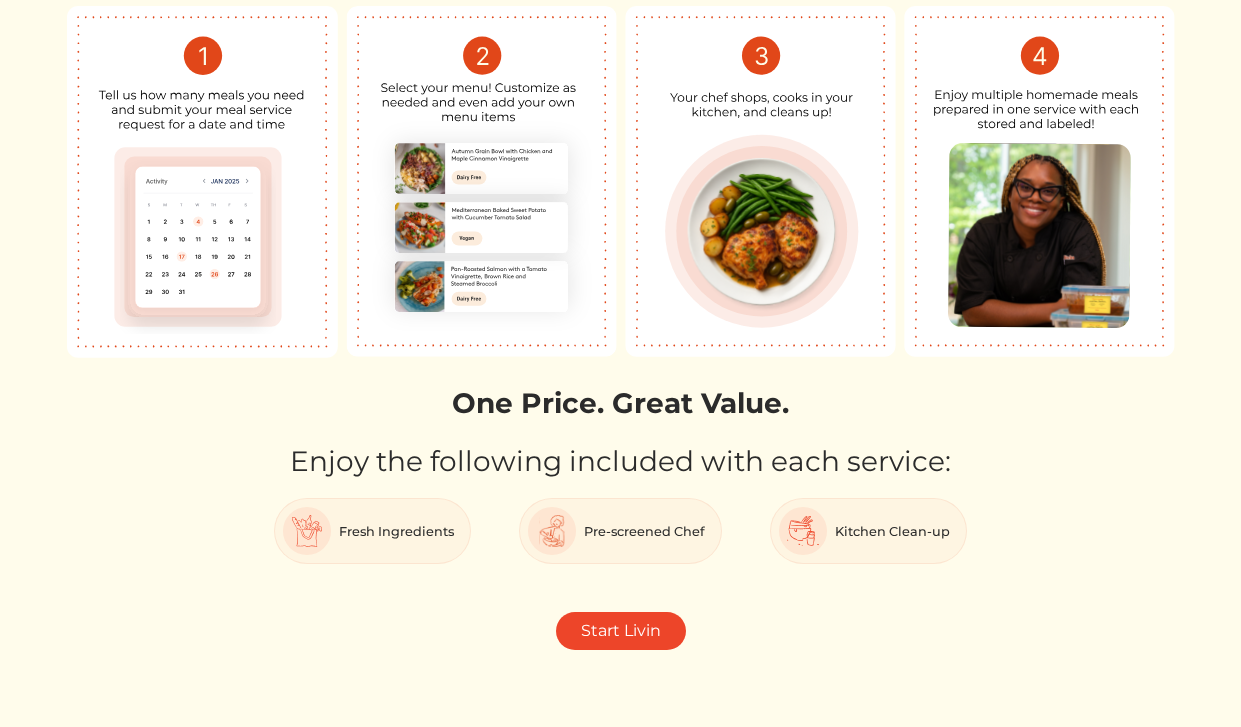 scroll, scrollTop: 0, scrollLeft: 0, axis: both 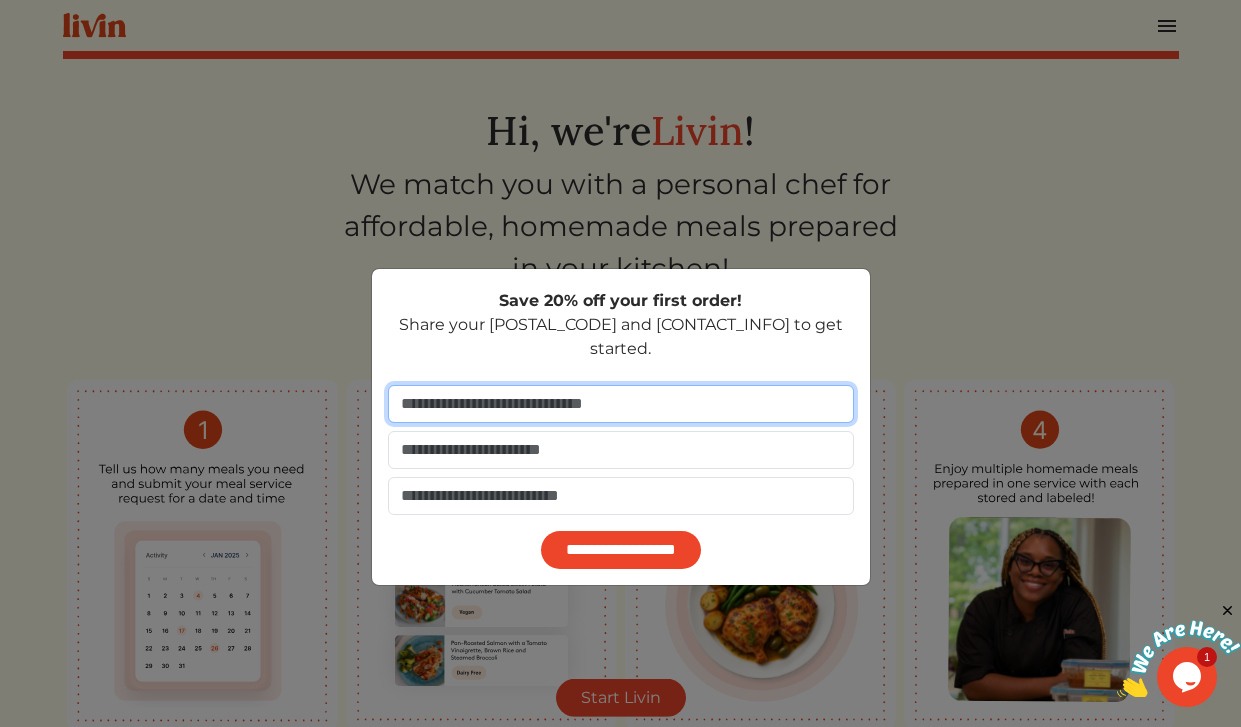 click at bounding box center (621, 404) 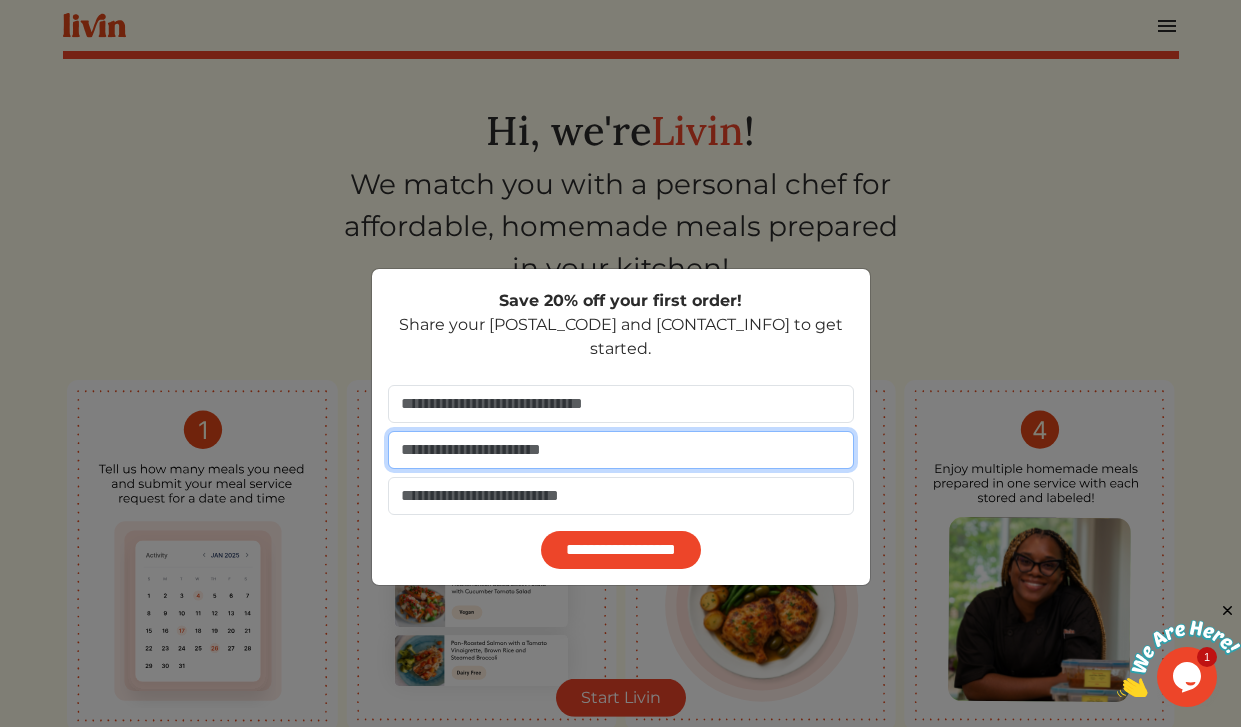 click at bounding box center (621, 450) 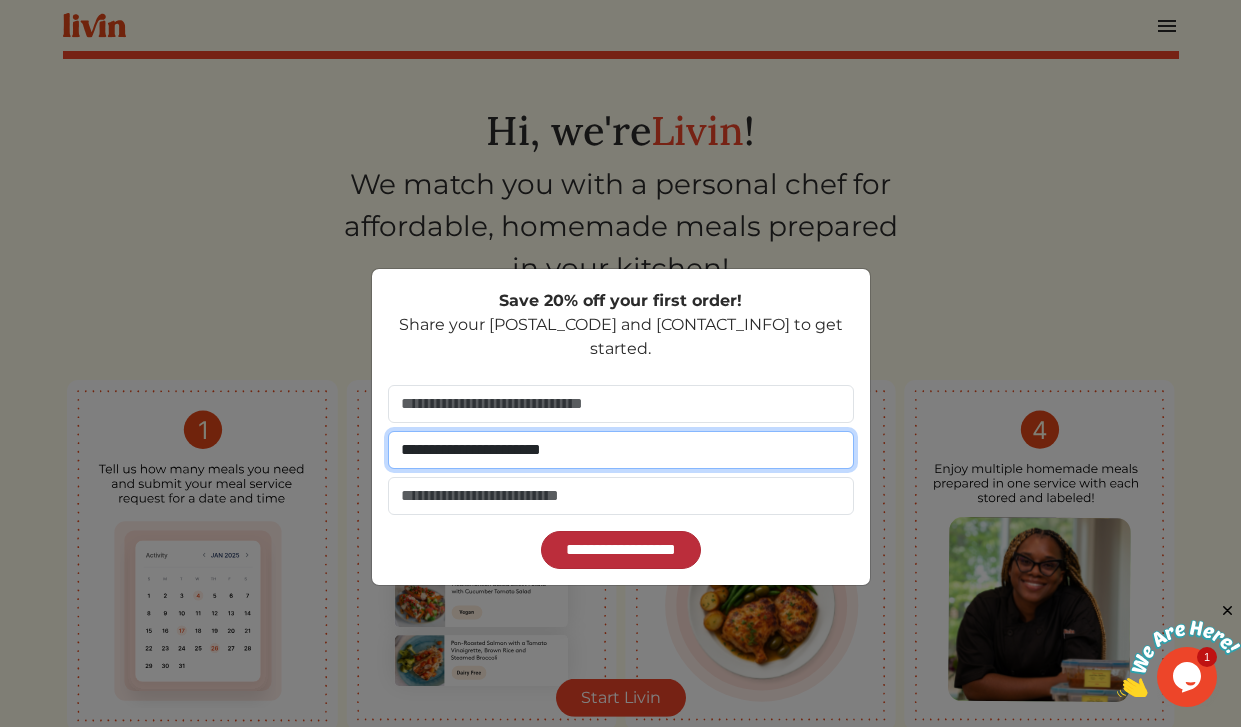 type on "**********" 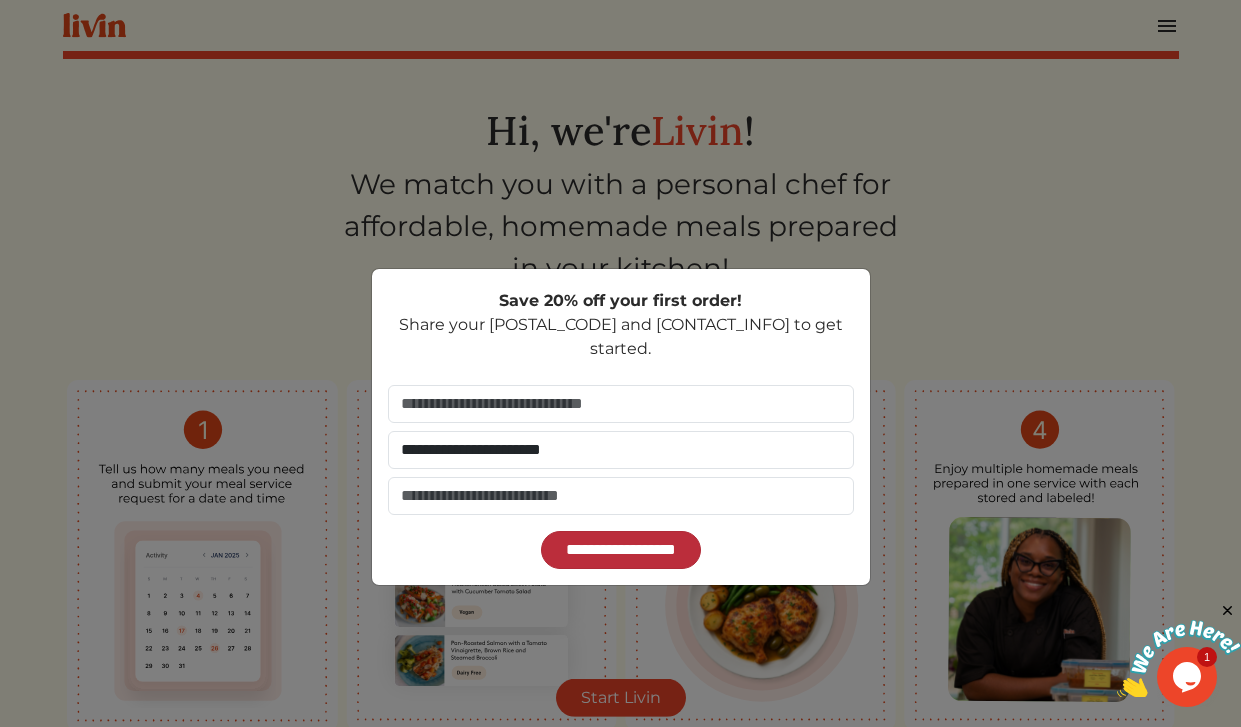 click on "**********" at bounding box center (621, 550) 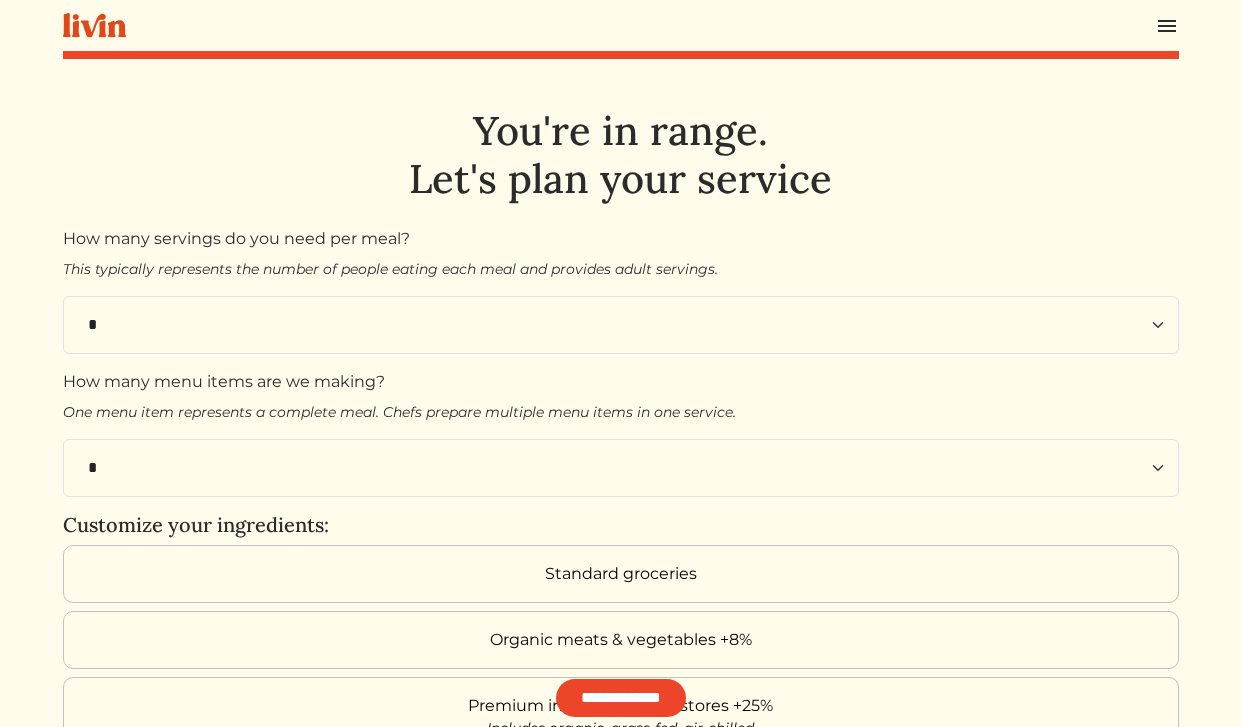scroll, scrollTop: 0, scrollLeft: 0, axis: both 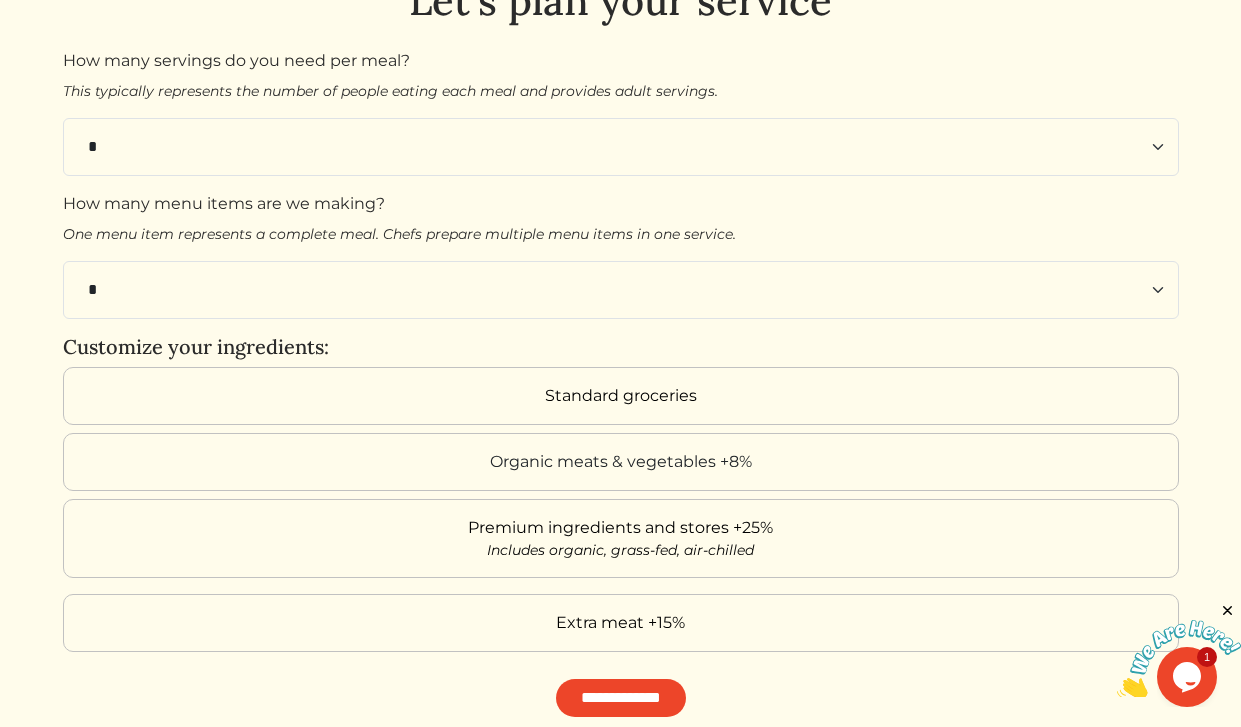 click on "Organic meats & vegetables +8%" at bounding box center [621, 462] 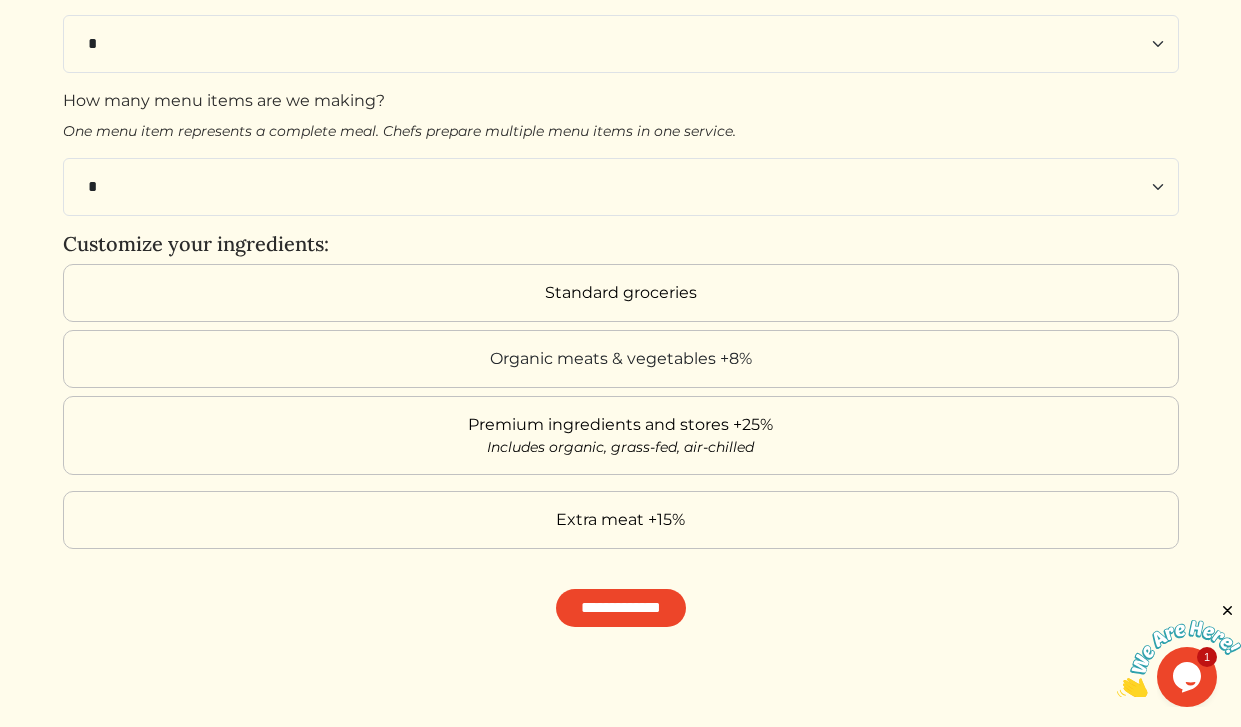 scroll, scrollTop: 304, scrollLeft: 0, axis: vertical 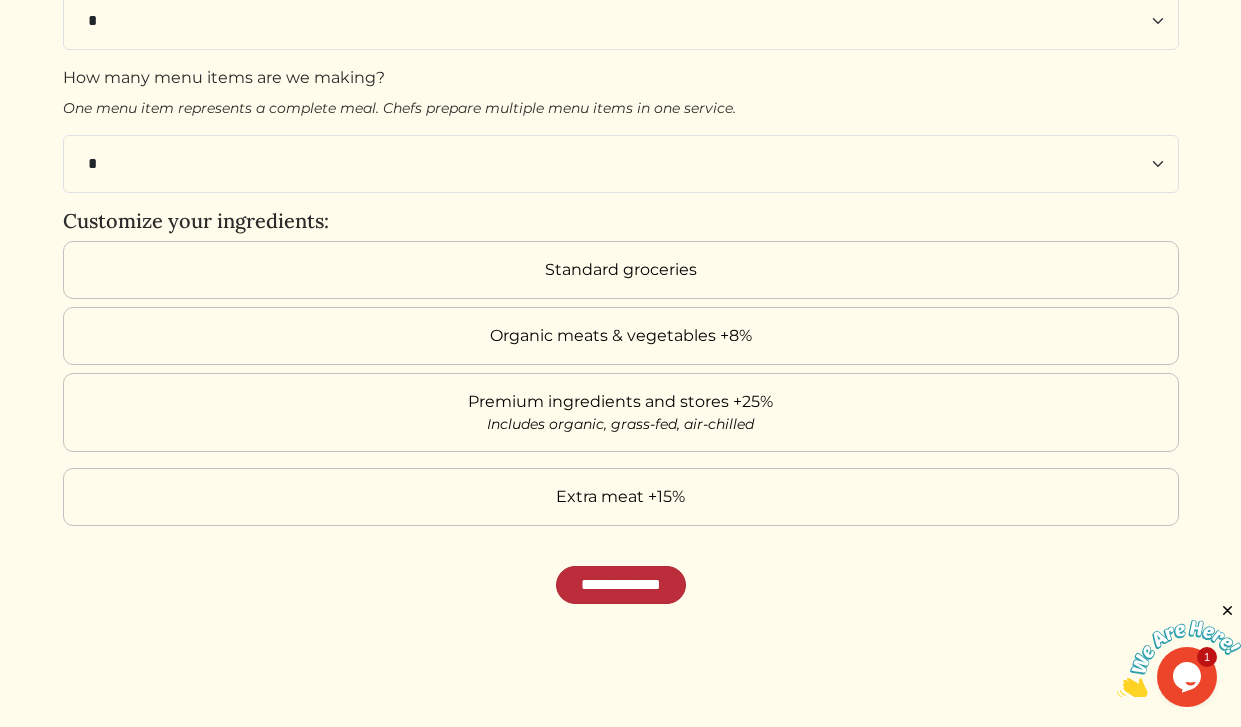 click on "**********" at bounding box center (621, 585) 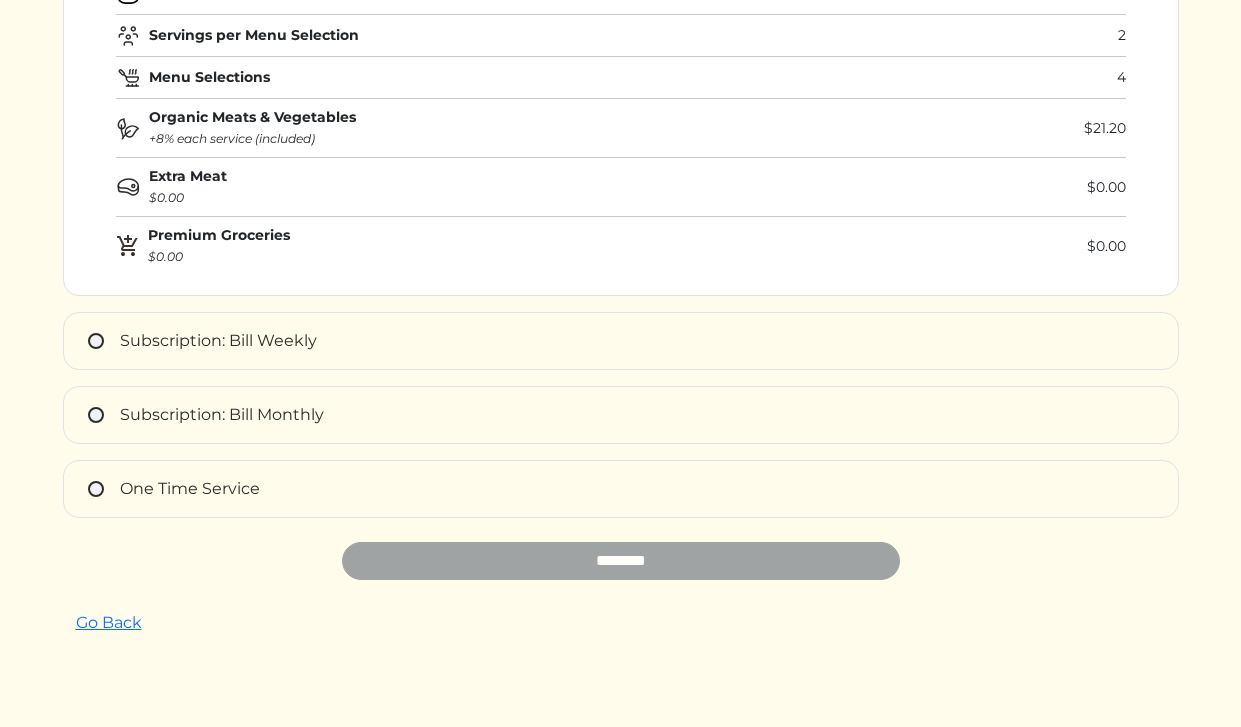 scroll, scrollTop: 310, scrollLeft: 0, axis: vertical 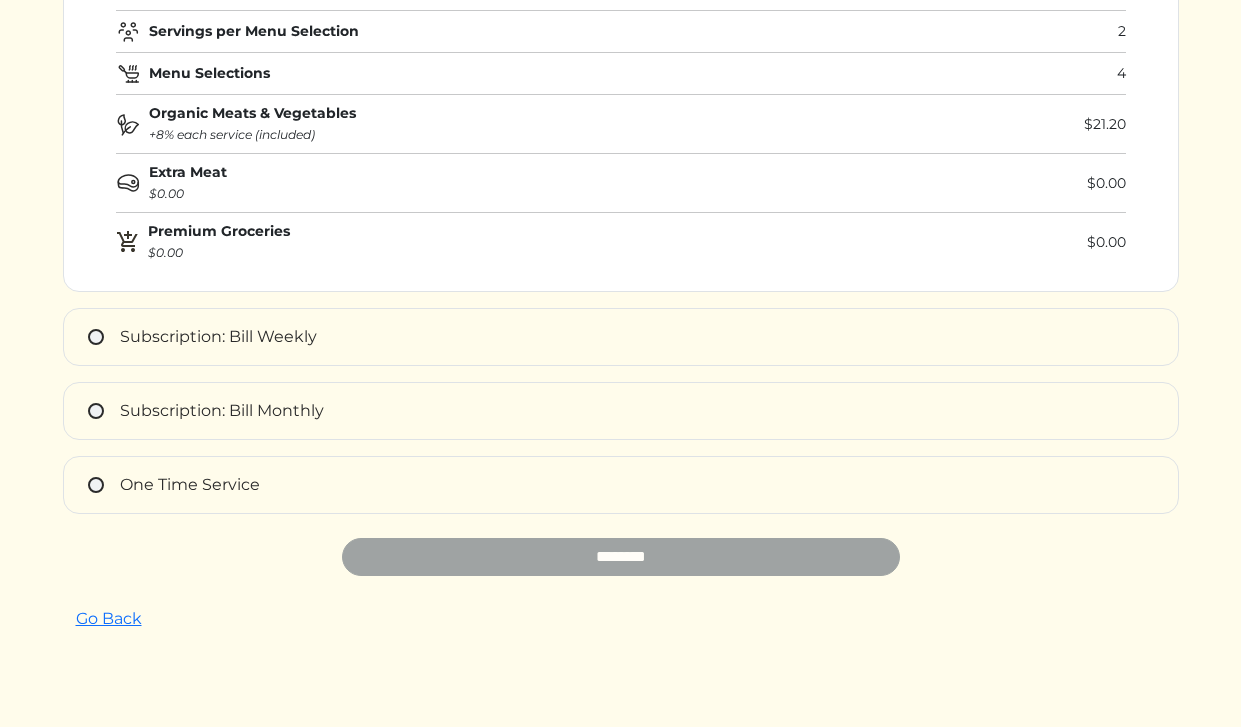 click on "Subscription: Bill Weekly" at bounding box center [218, 336] 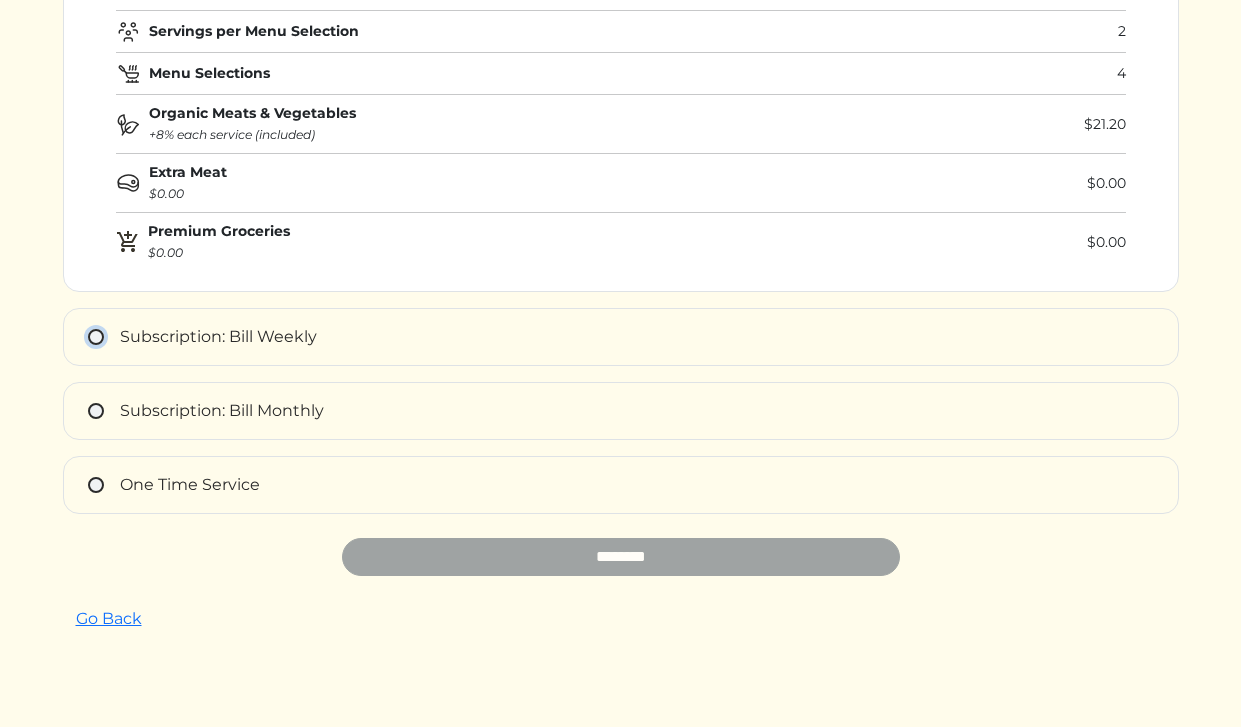 type on "**********" 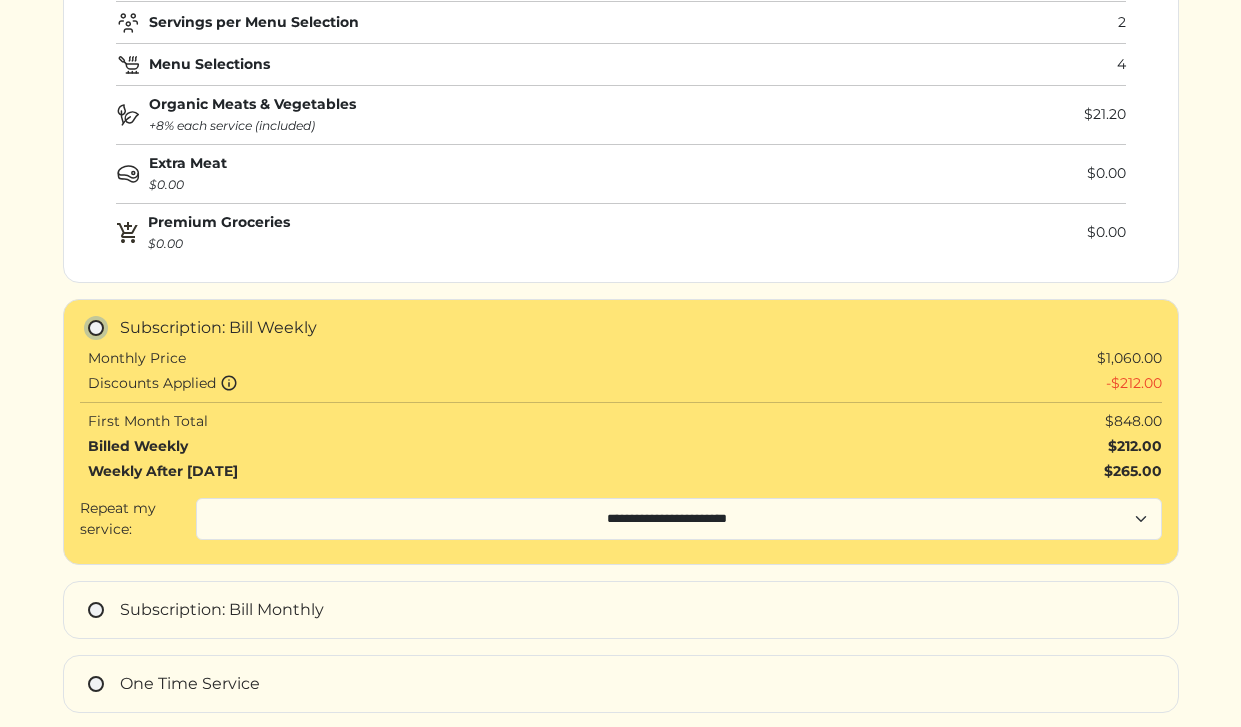 scroll, scrollTop: 300, scrollLeft: 0, axis: vertical 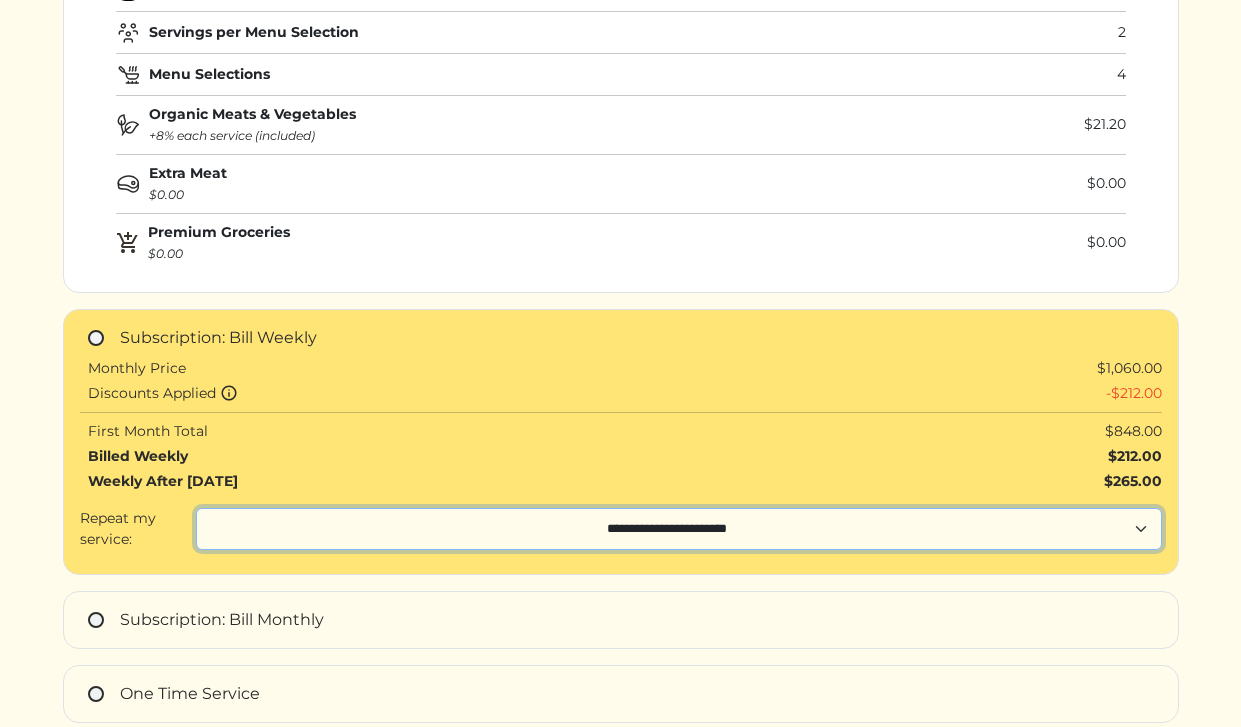 click on "**********" at bounding box center [0, 0] 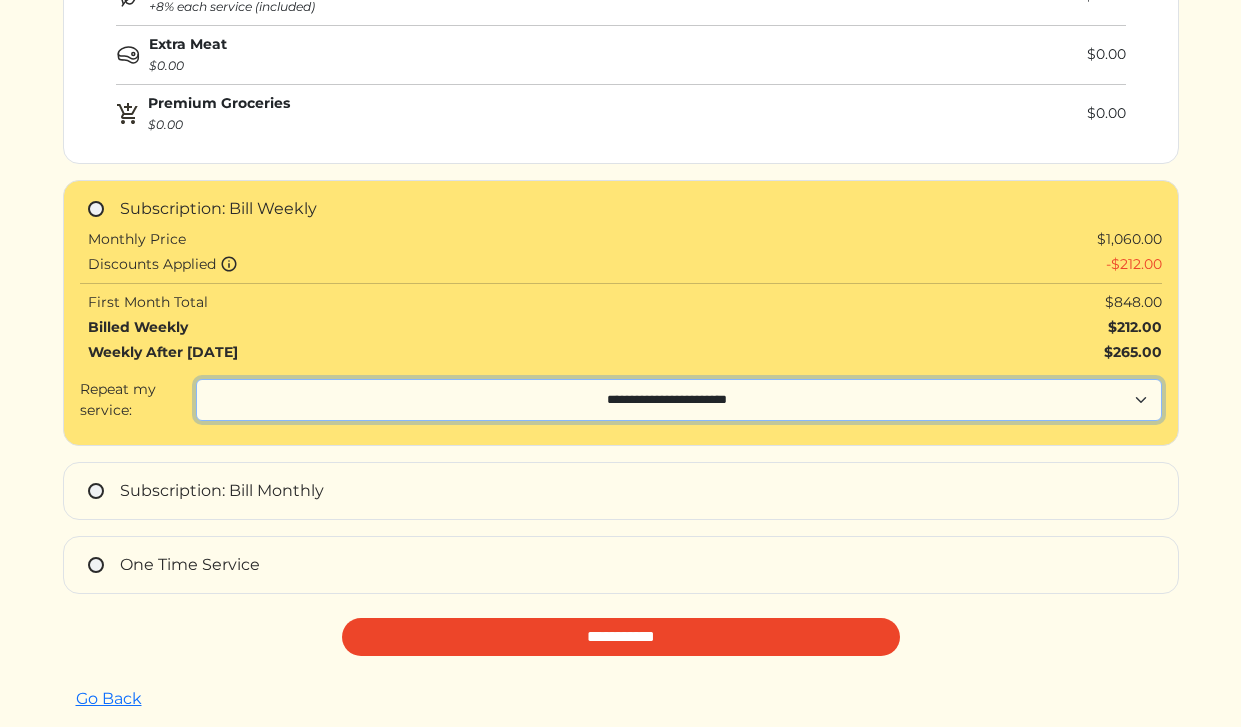 scroll, scrollTop: 511, scrollLeft: 0, axis: vertical 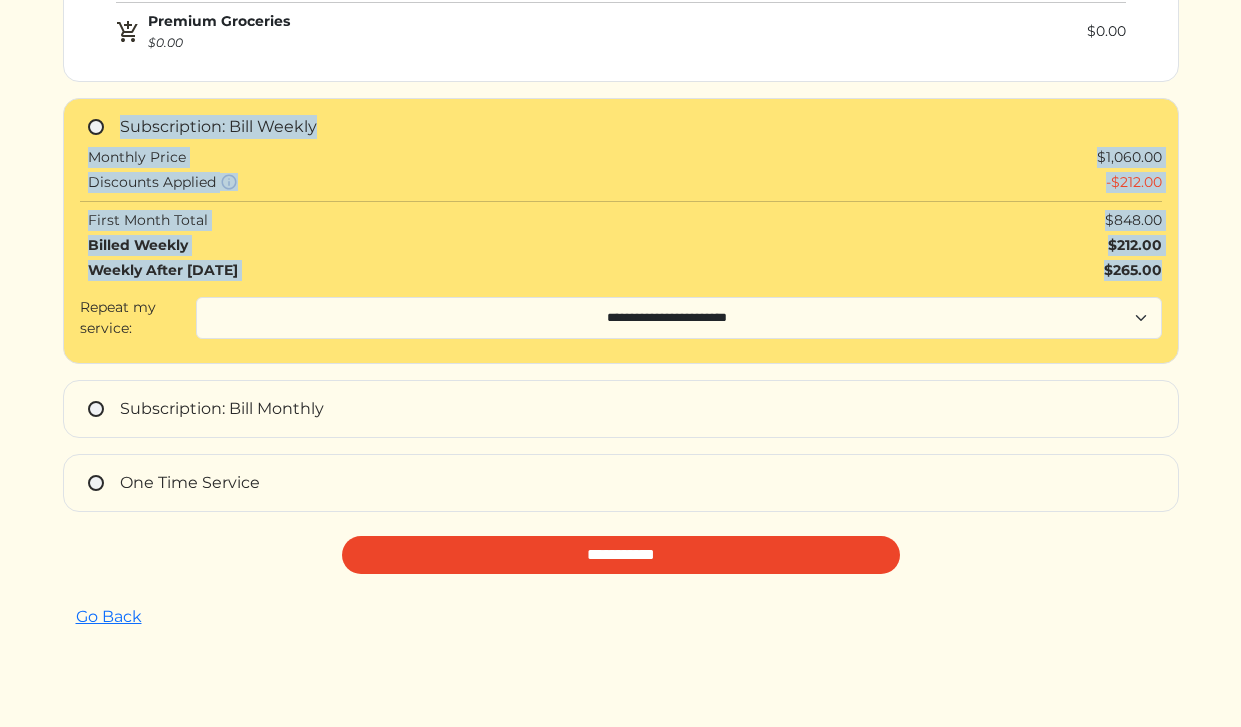 drag, startPoint x: 1166, startPoint y: 276, endPoint x: 311, endPoint y: 102, distance: 872.52563 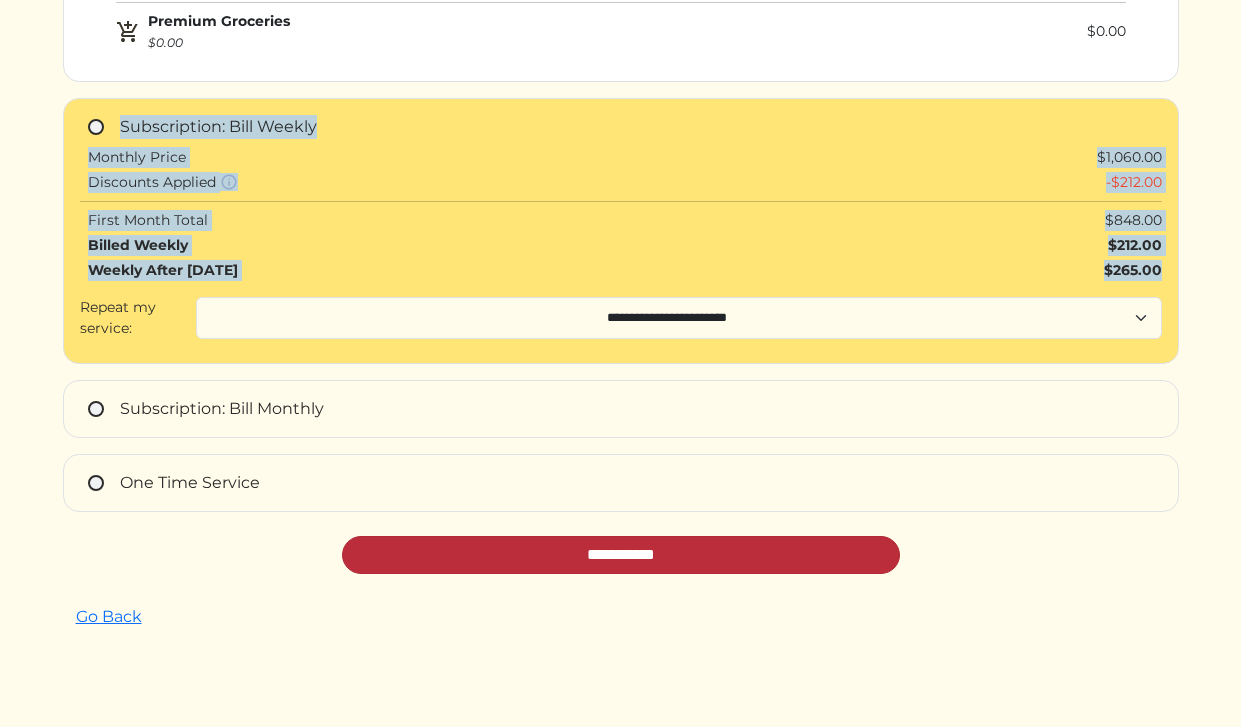 click on "**********" at bounding box center (621, 555) 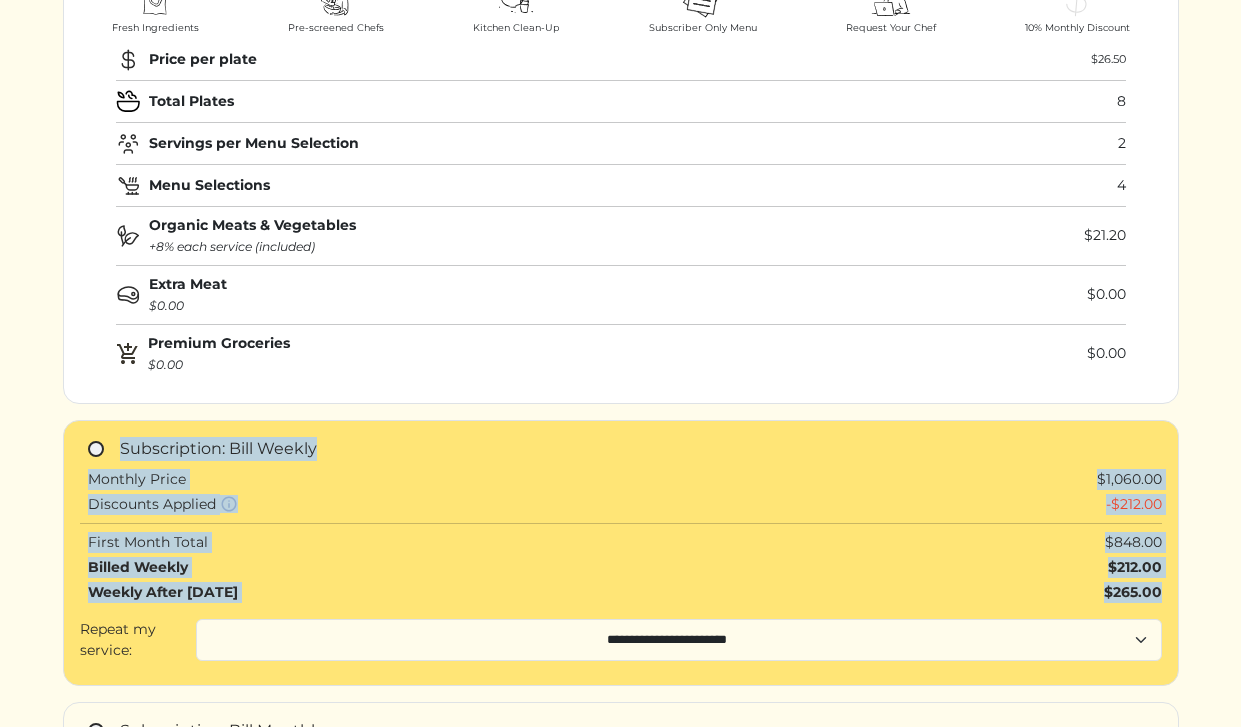 scroll, scrollTop: 0, scrollLeft: 0, axis: both 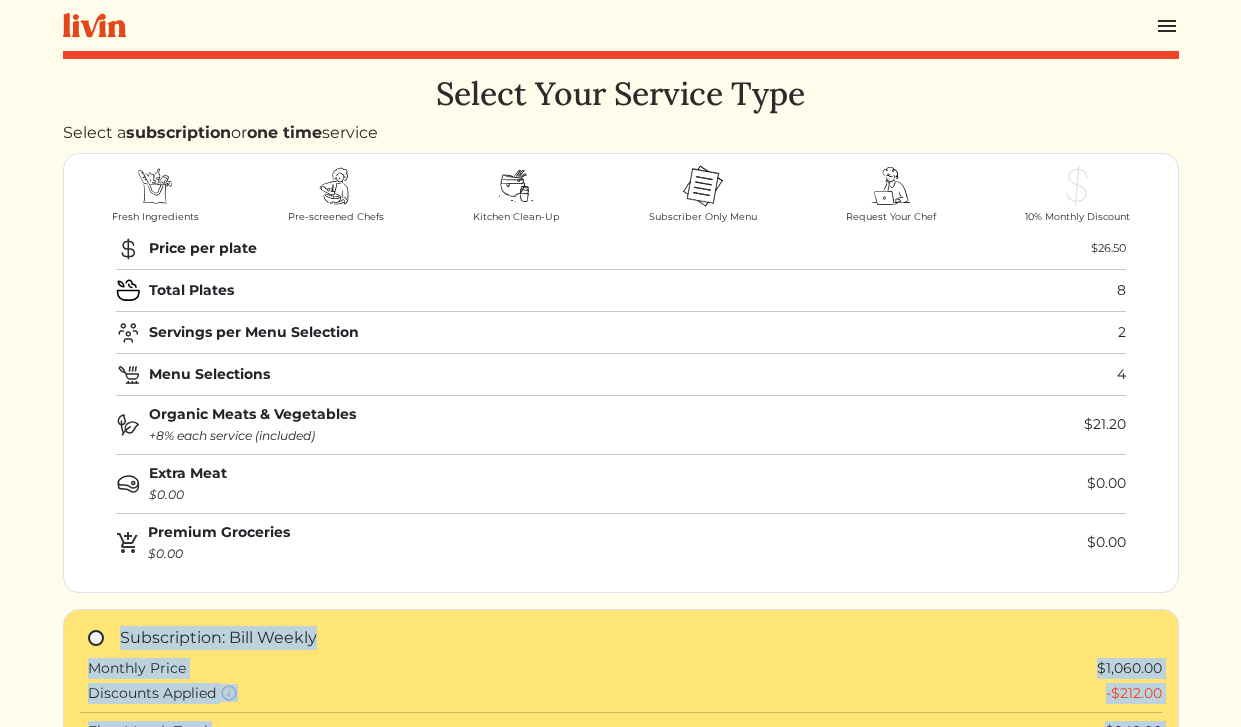 click at bounding box center [336, 186] 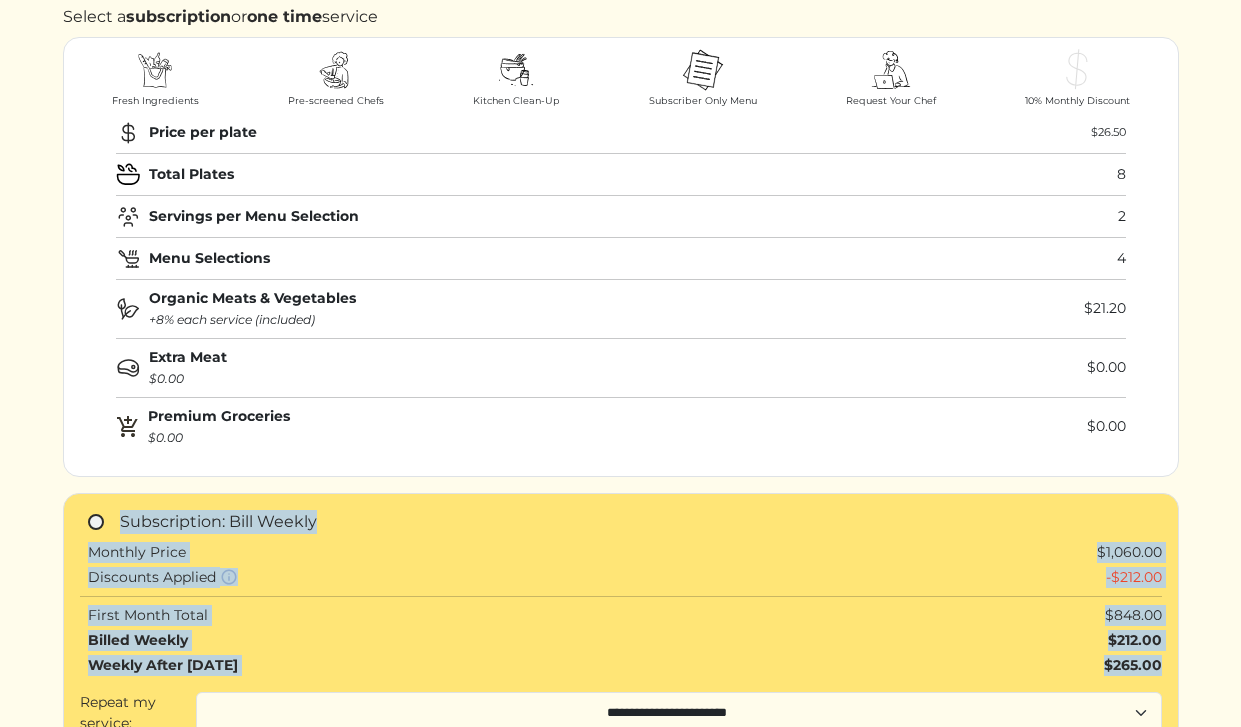 scroll, scrollTop: 0, scrollLeft: 0, axis: both 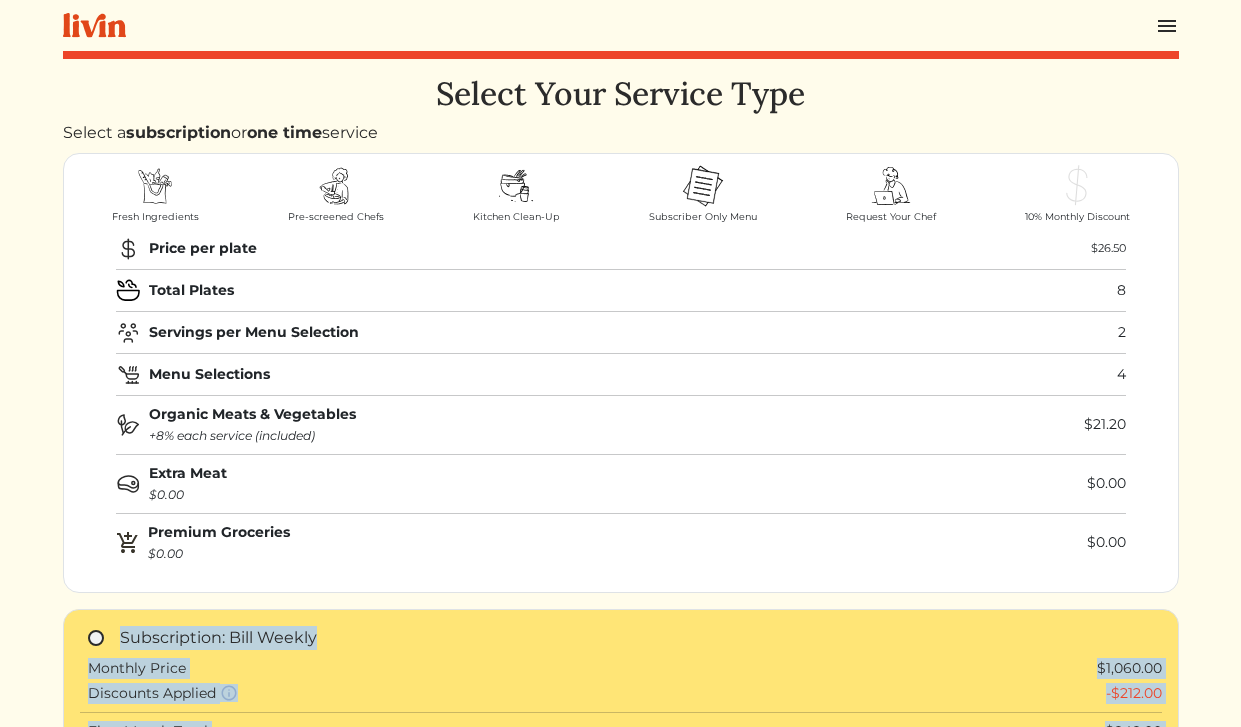 click at bounding box center [516, 186] 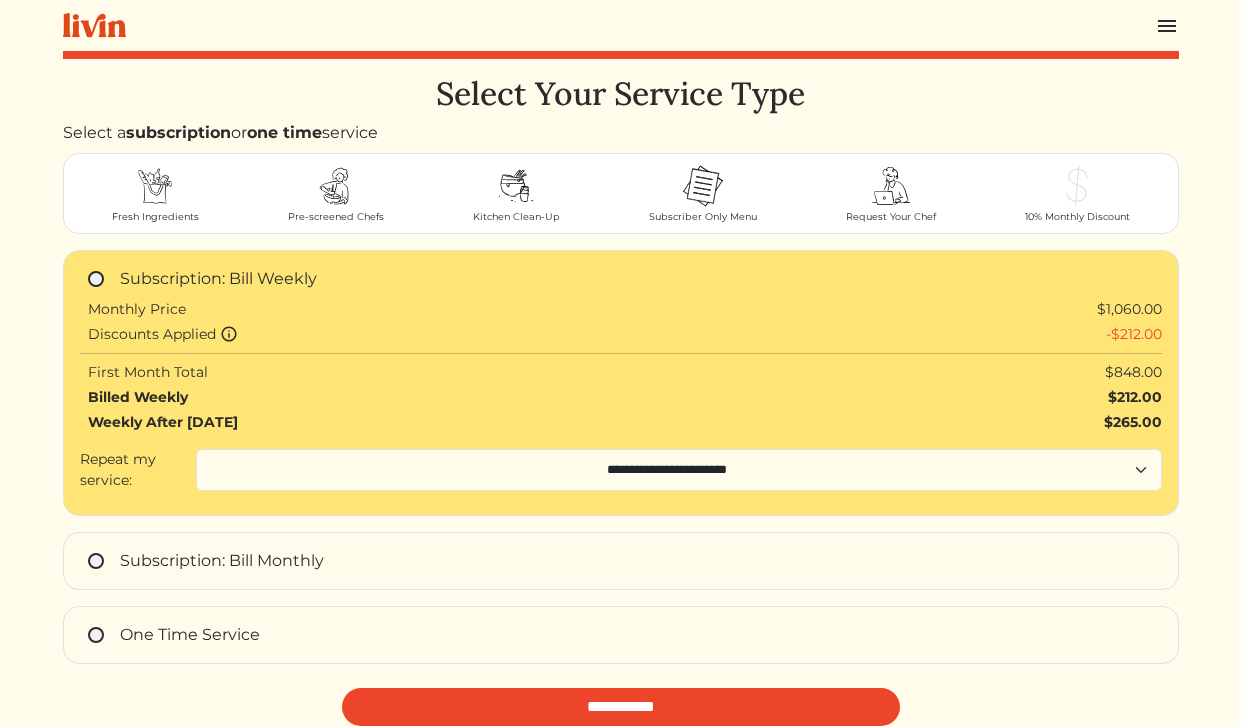 click on "Fresh Ingredients
Pre-screened Chefs
Kitchen Clean-Up
Subscriber Only Menu
Request Your Chef
10% Monthly Discount" at bounding box center (621, 193) 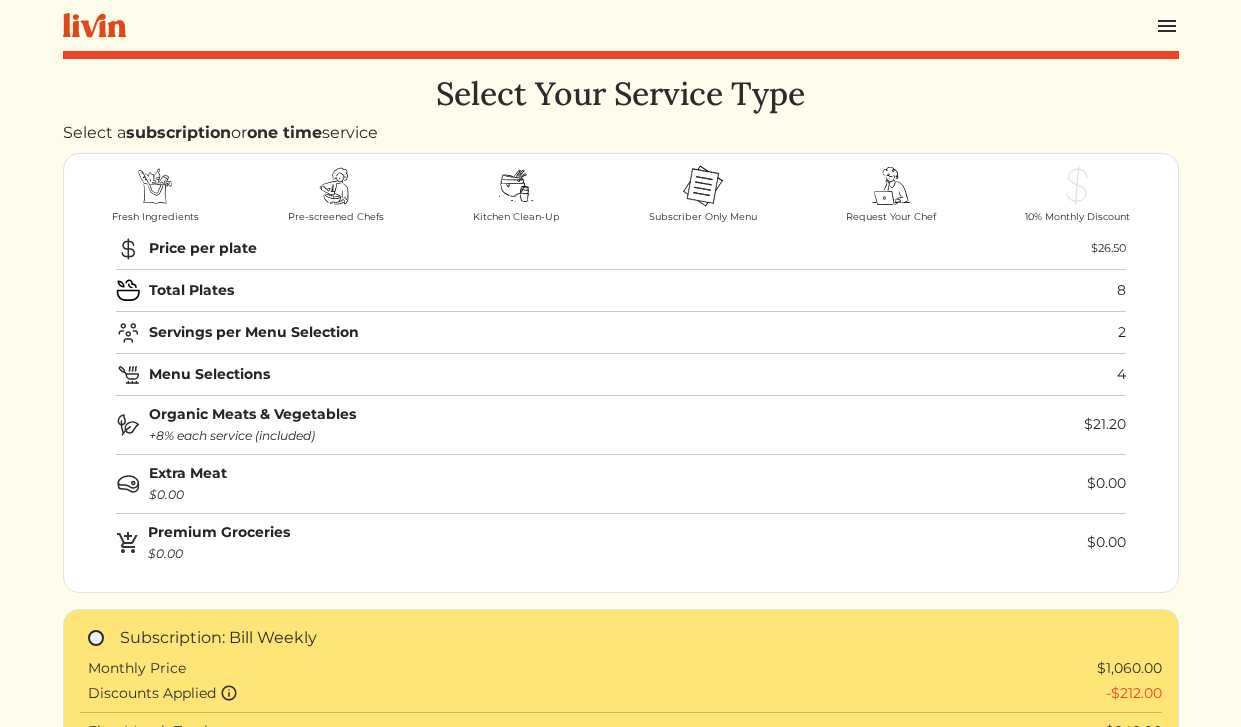 click at bounding box center (703, 186) 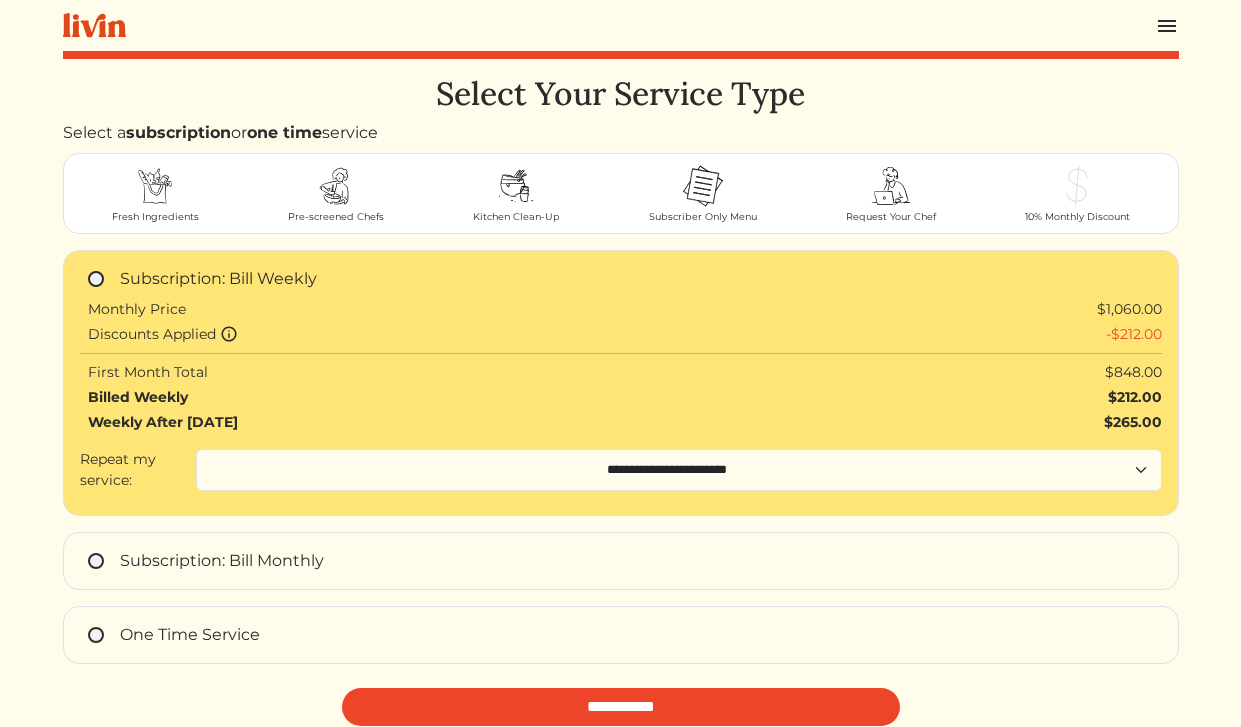 click at bounding box center (703, 186) 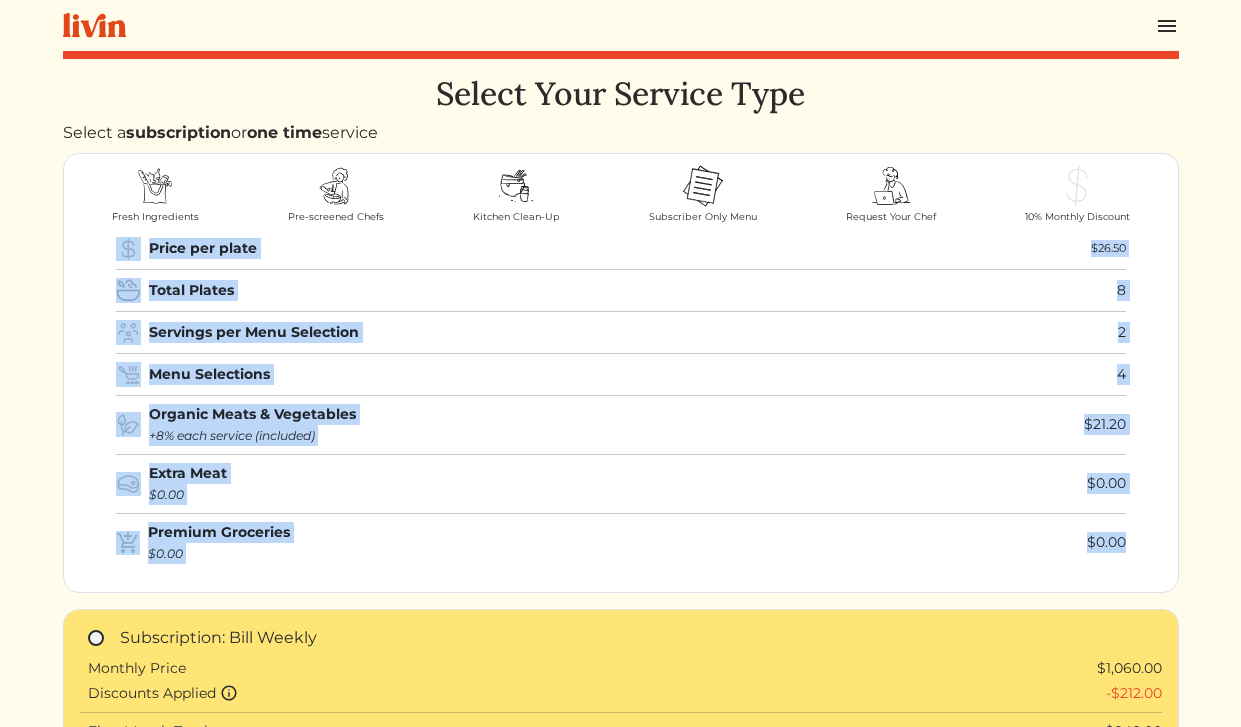 drag, startPoint x: 111, startPoint y: 247, endPoint x: 1020, endPoint y: 583, distance: 969.11145 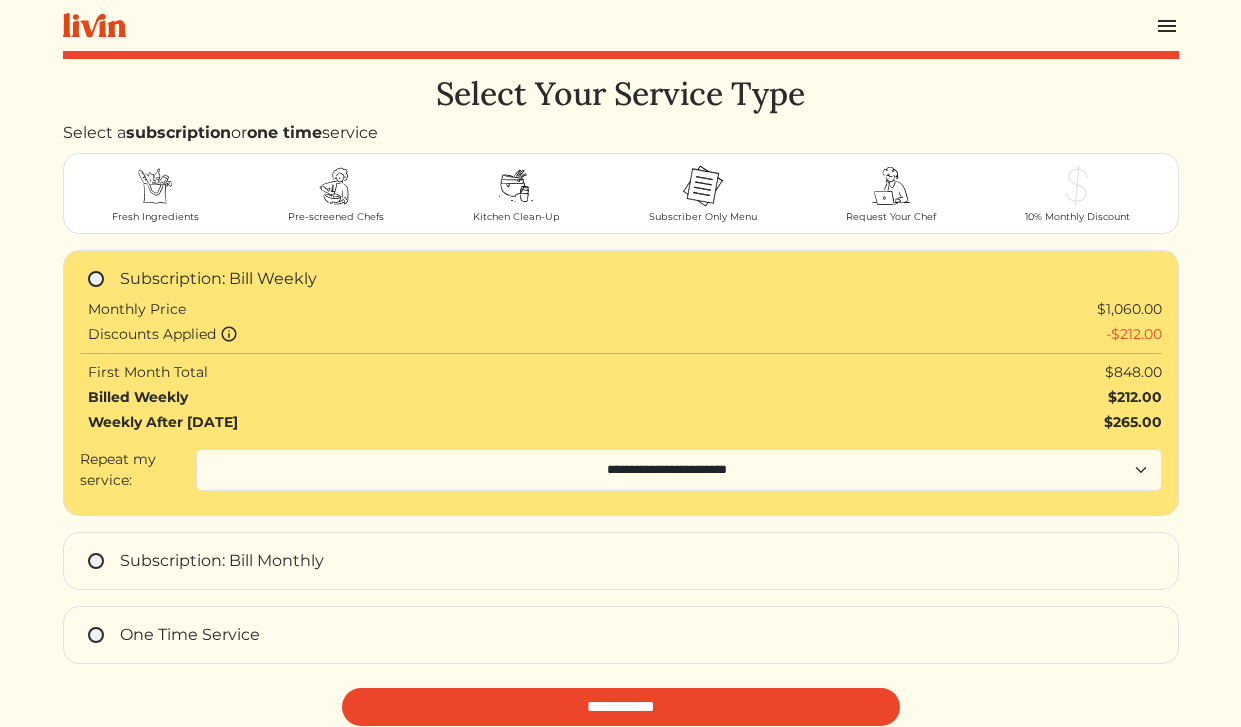 click at bounding box center (891, 186) 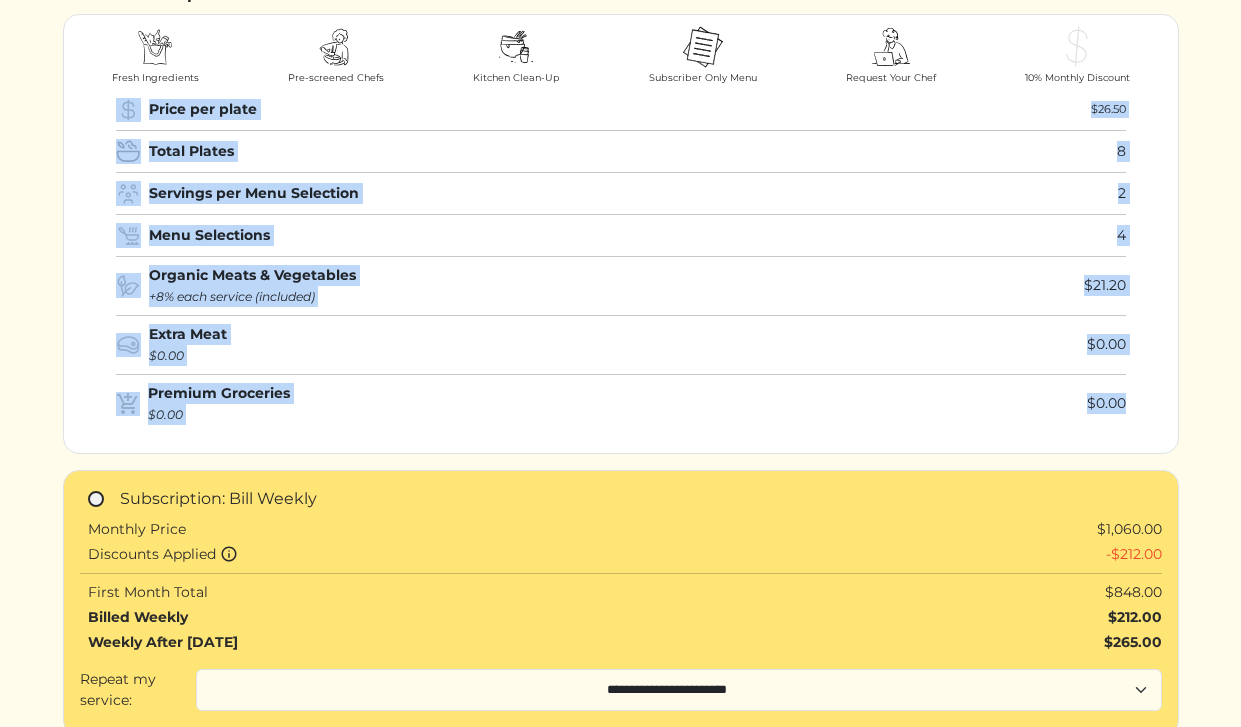 scroll, scrollTop: 511, scrollLeft: 0, axis: vertical 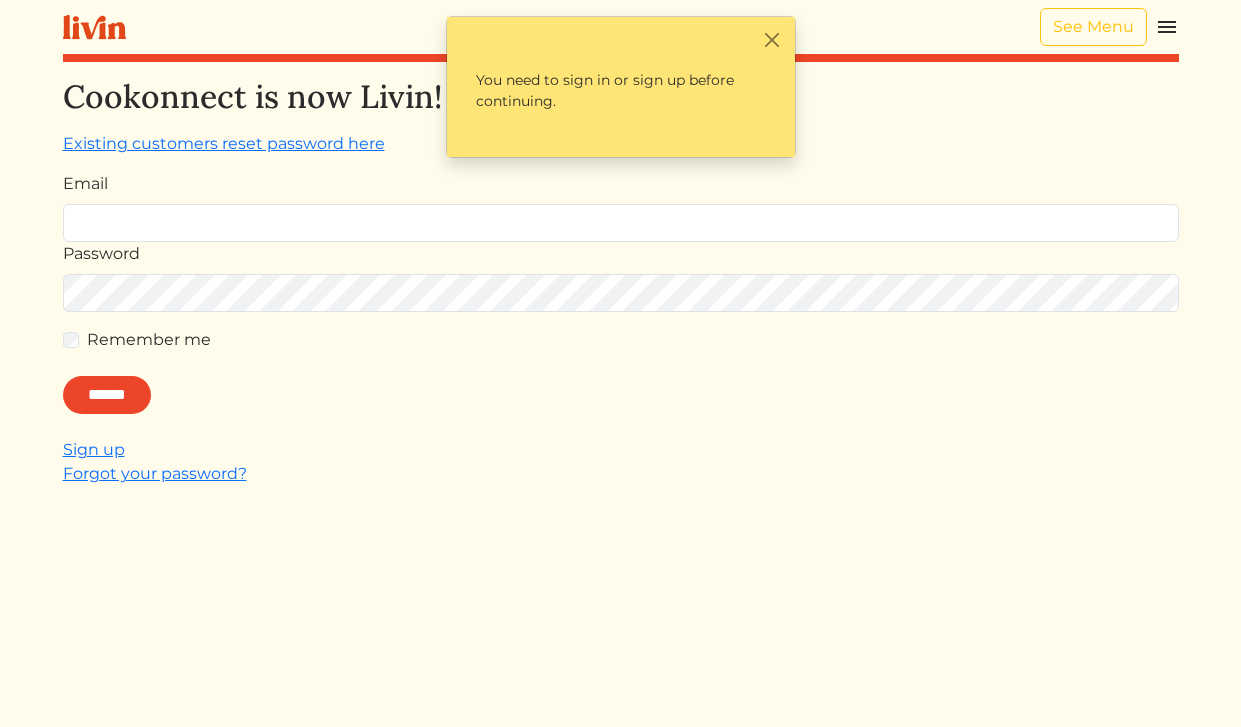 click on "Remember me" at bounding box center (621, 340) 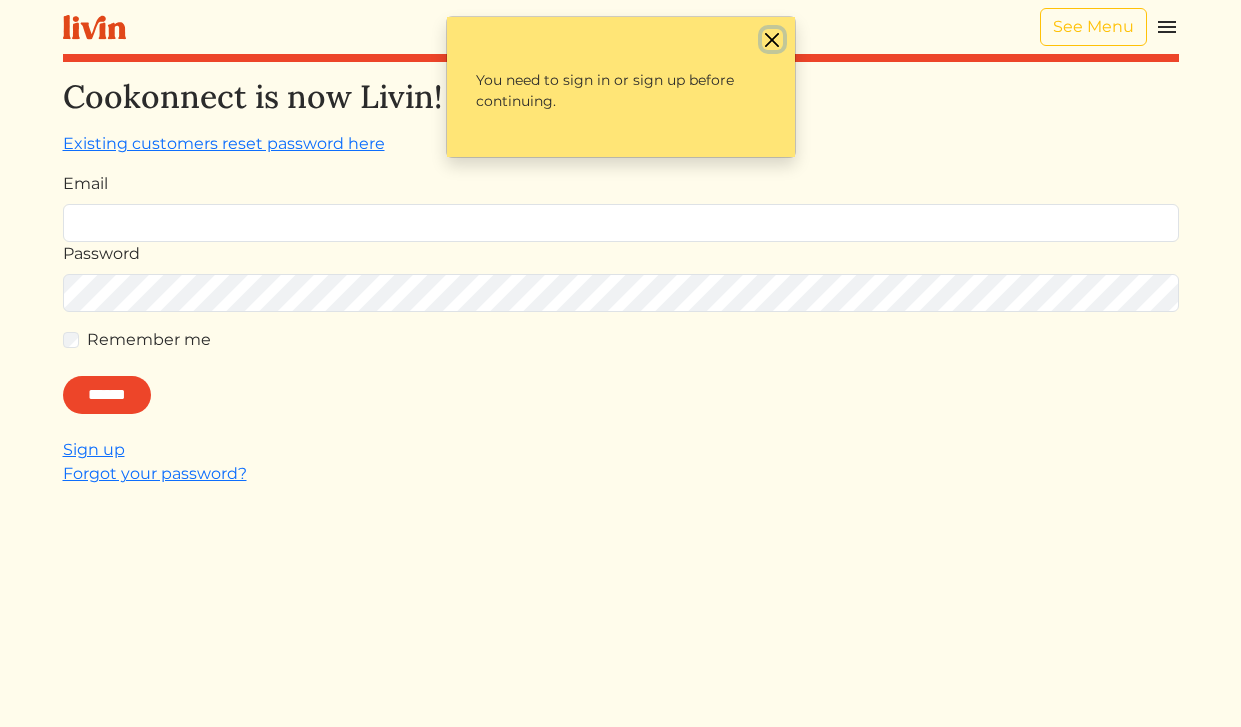 click at bounding box center [772, 39] 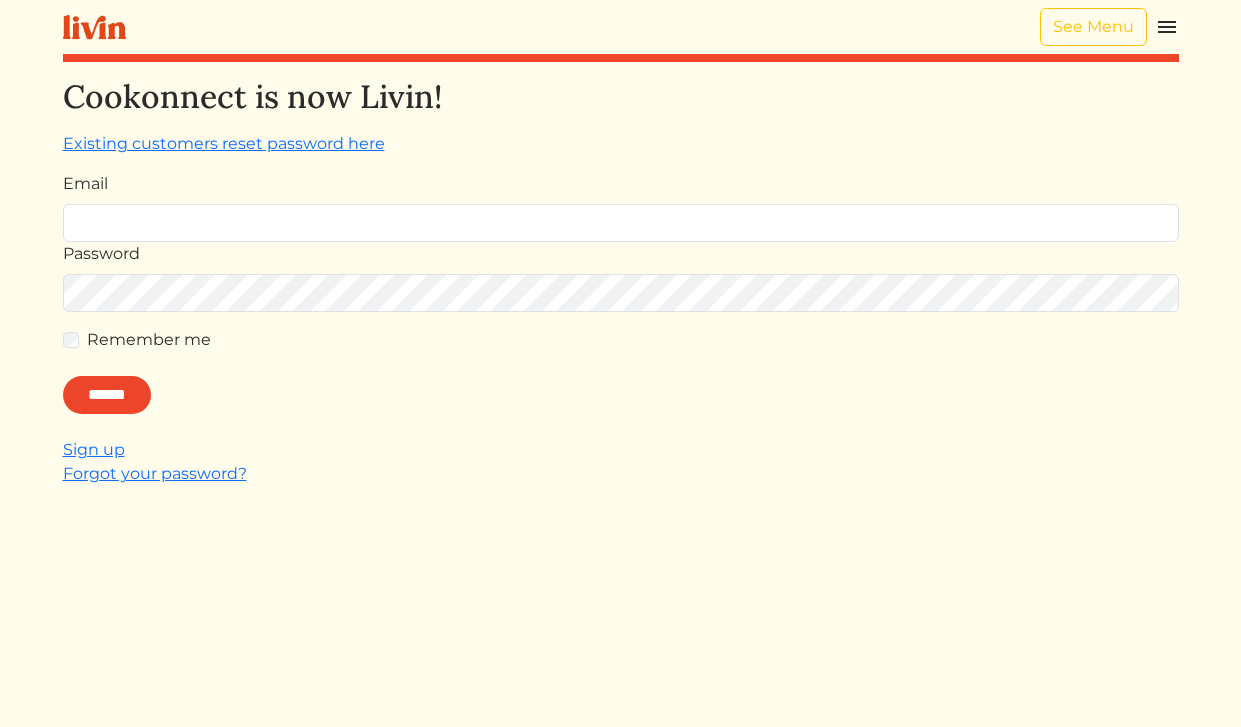 scroll, scrollTop: 0, scrollLeft: 0, axis: both 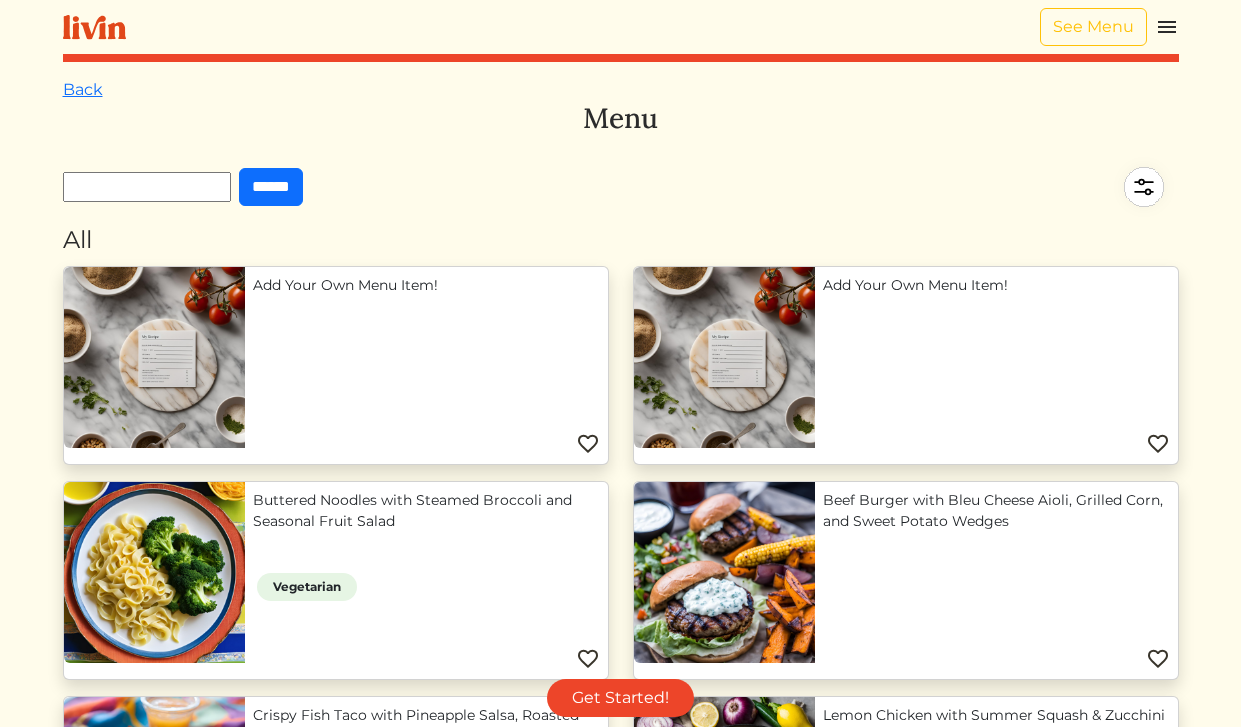 click on "Add Your Own Menu Item!" at bounding box center (426, 285) 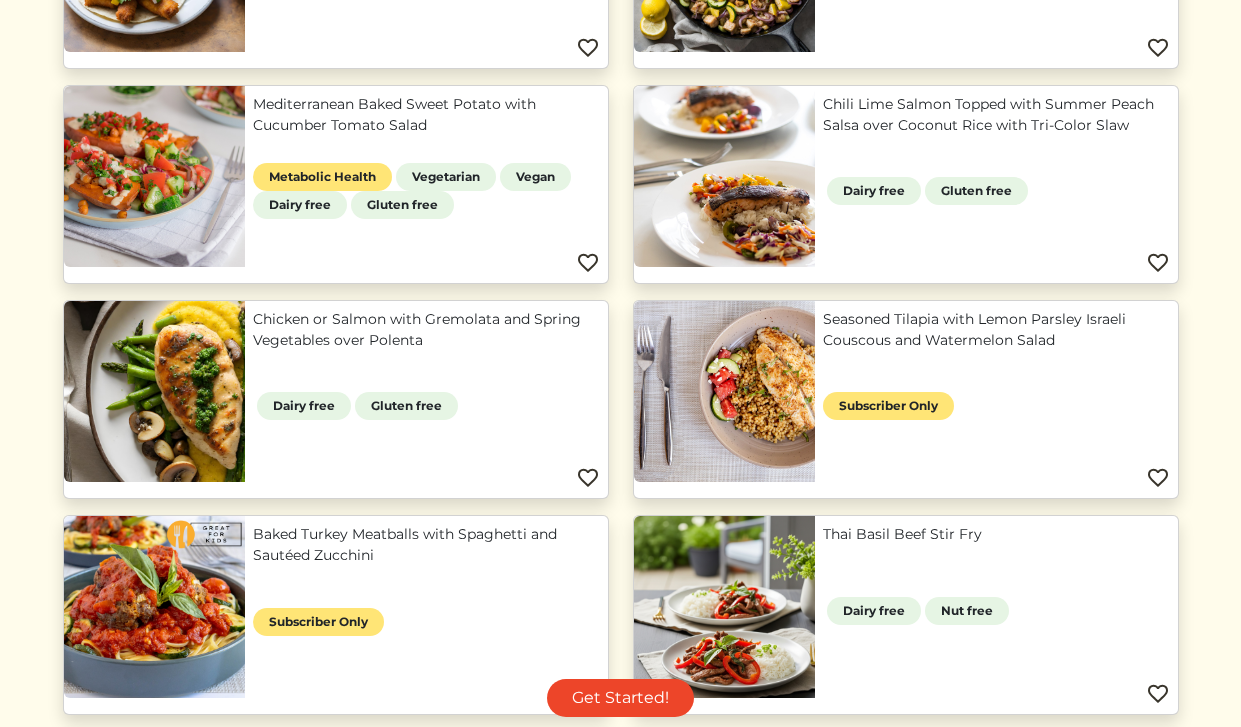 scroll, scrollTop: 833, scrollLeft: 0, axis: vertical 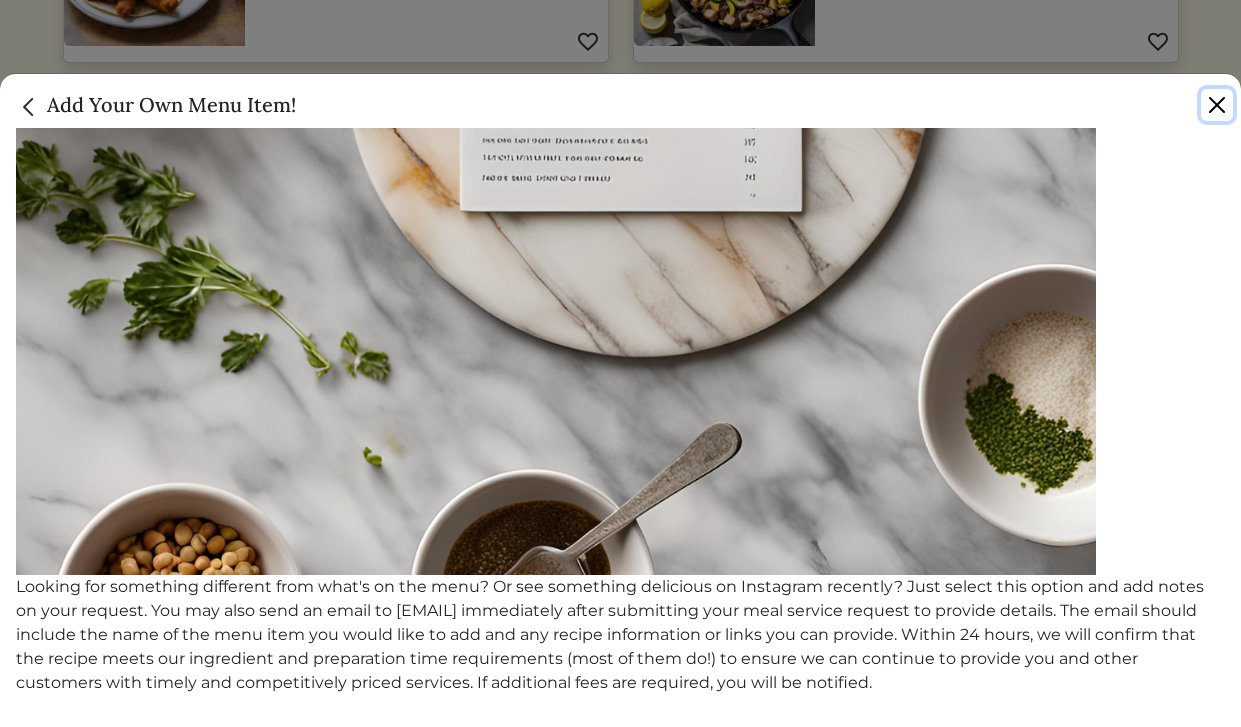 click at bounding box center [1217, 105] 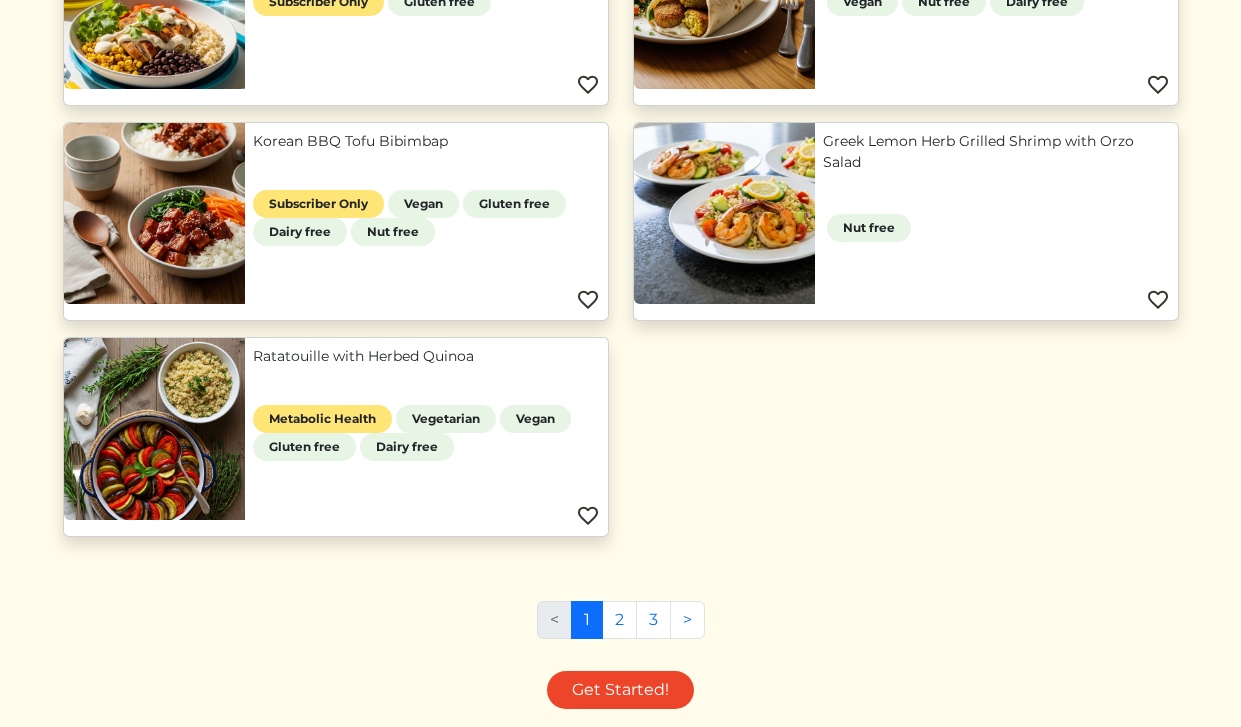 scroll, scrollTop: 1727, scrollLeft: 0, axis: vertical 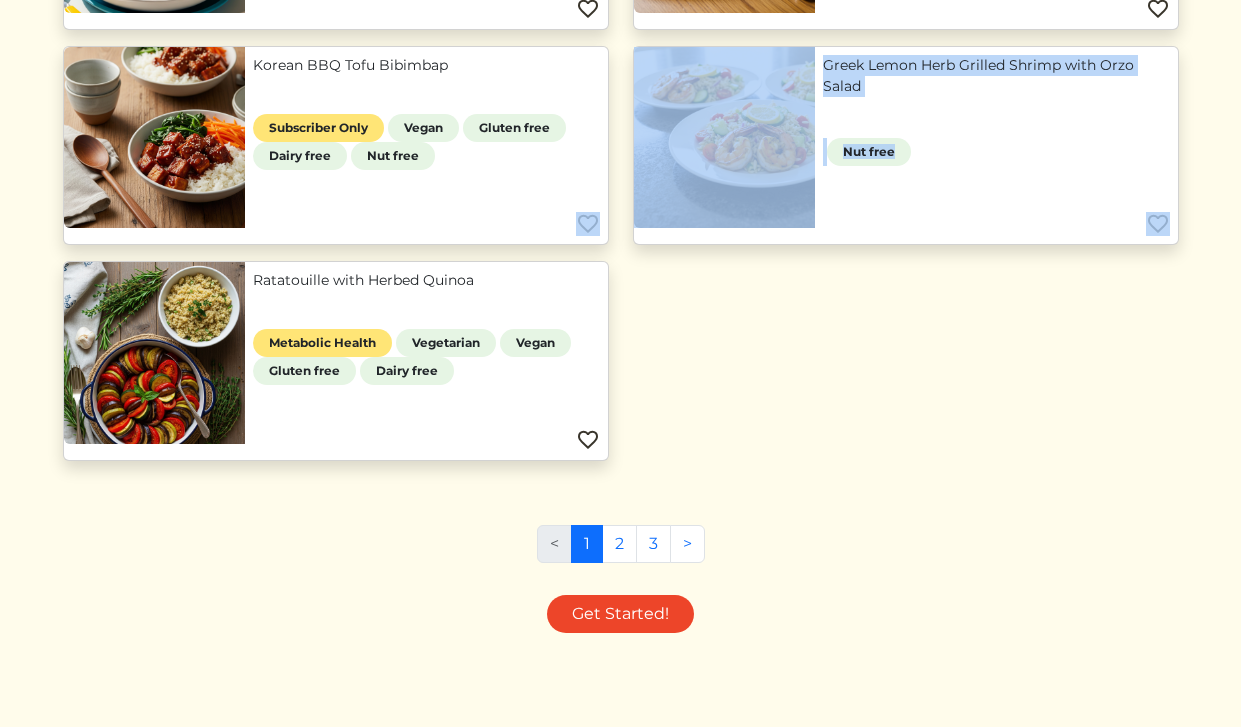drag, startPoint x: 694, startPoint y: 498, endPoint x: 472, endPoint y: 66, distance: 485.7036 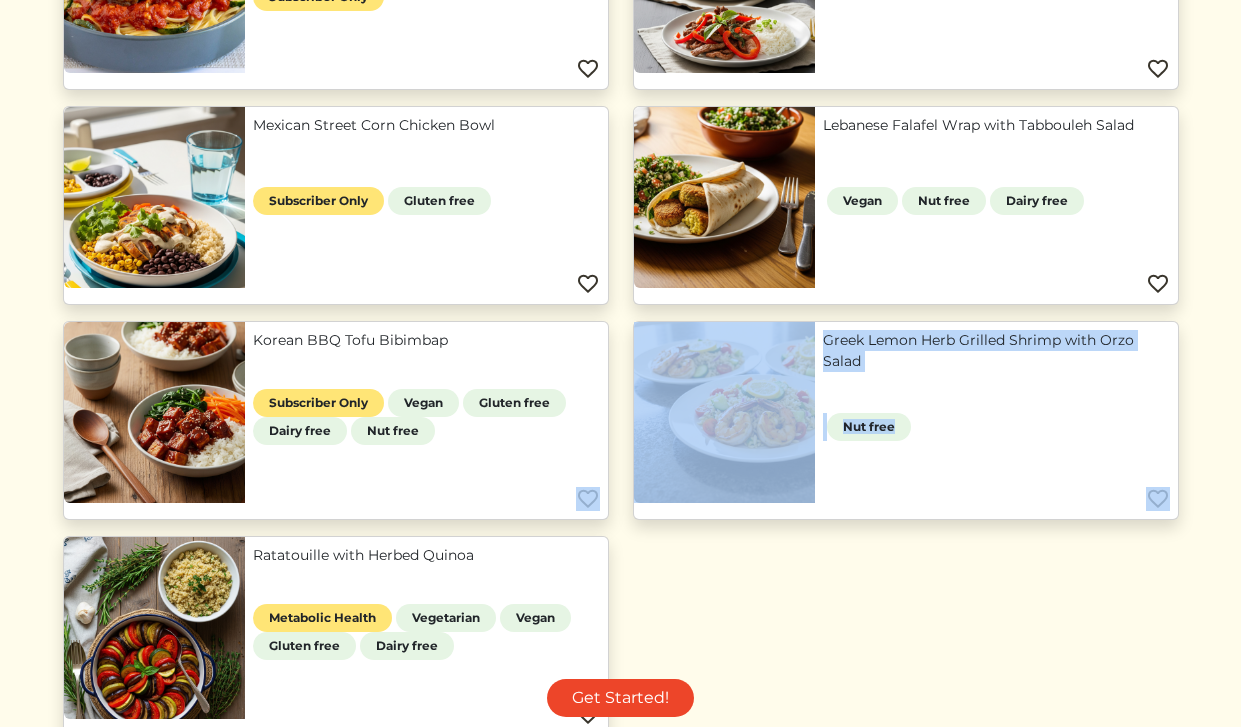 scroll, scrollTop: 1448, scrollLeft: 0, axis: vertical 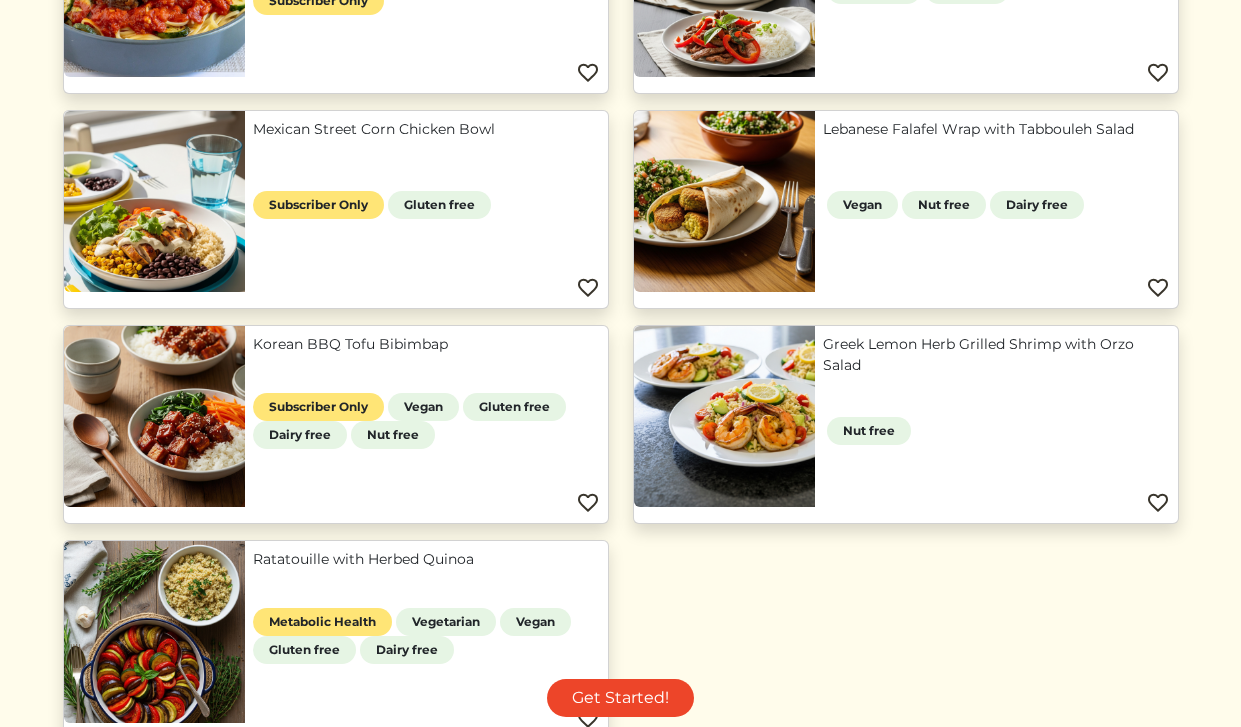 copy on "Months Menu
Looking for something different from what's on the menu?  Or see something delicious on Instagram recently?  Just select this option and add notes on your request.
You may also send an email to hello@cookonnect.com immediately after submitting your meal service request to provide details.  The email should include the name of the menu item you would like to add and any recipe information or links you can provide.
Within 24 hours, we will confirm that the recipe meets our ingredient and preparation time requirements (most of them do!) to ensure we can continue to provide you and other customers with timely and competitively priced services.  If additional fees are required, you will be notified." 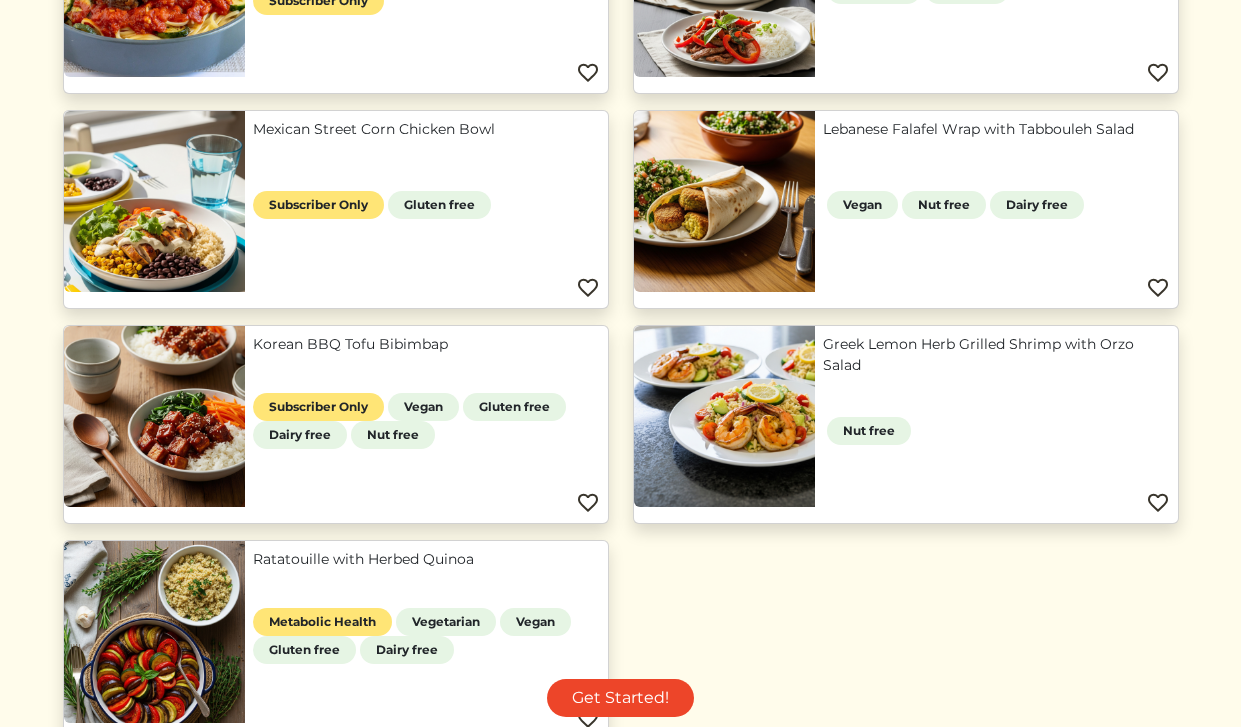 scroll, scrollTop: 1727, scrollLeft: 0, axis: vertical 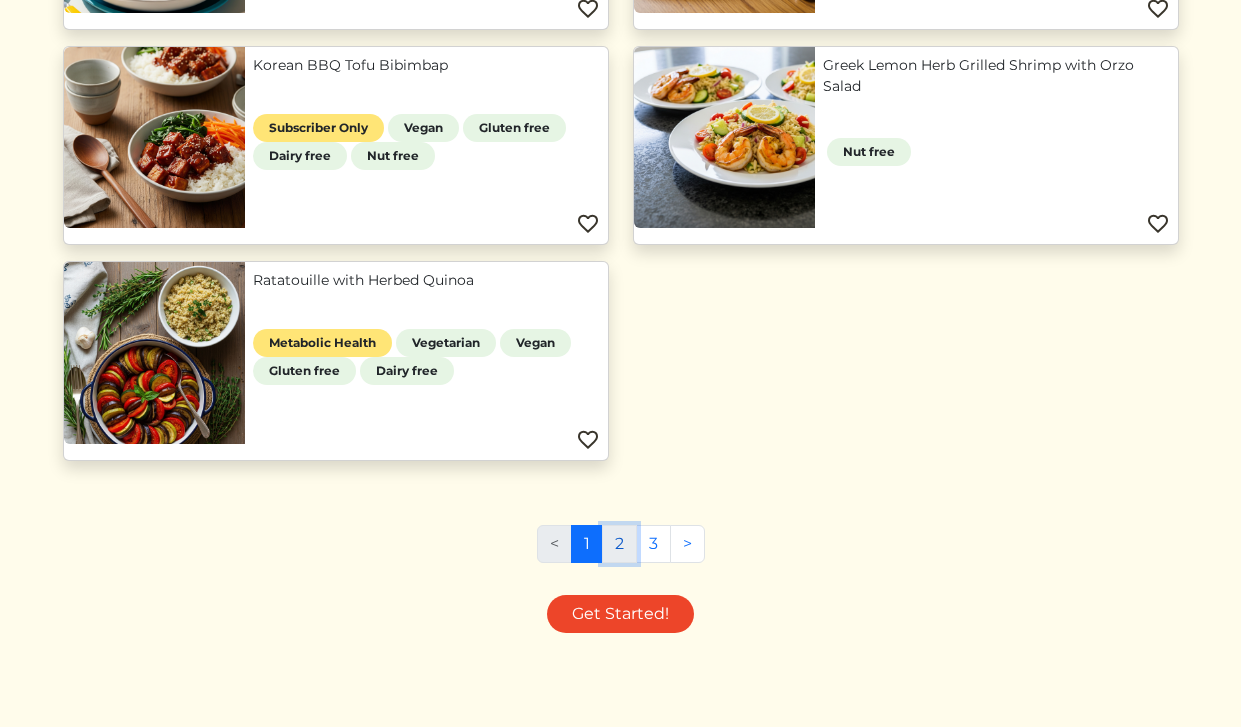 click on "2" at bounding box center (619, 544) 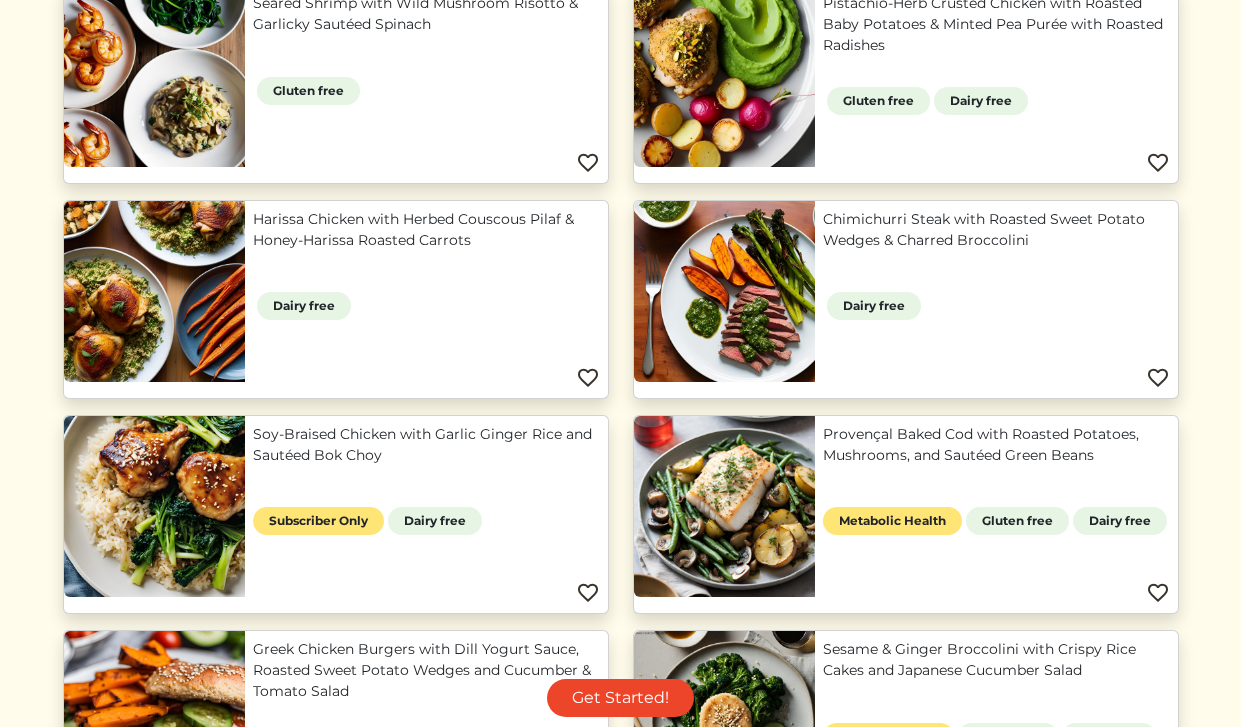 scroll, scrollTop: 710, scrollLeft: 0, axis: vertical 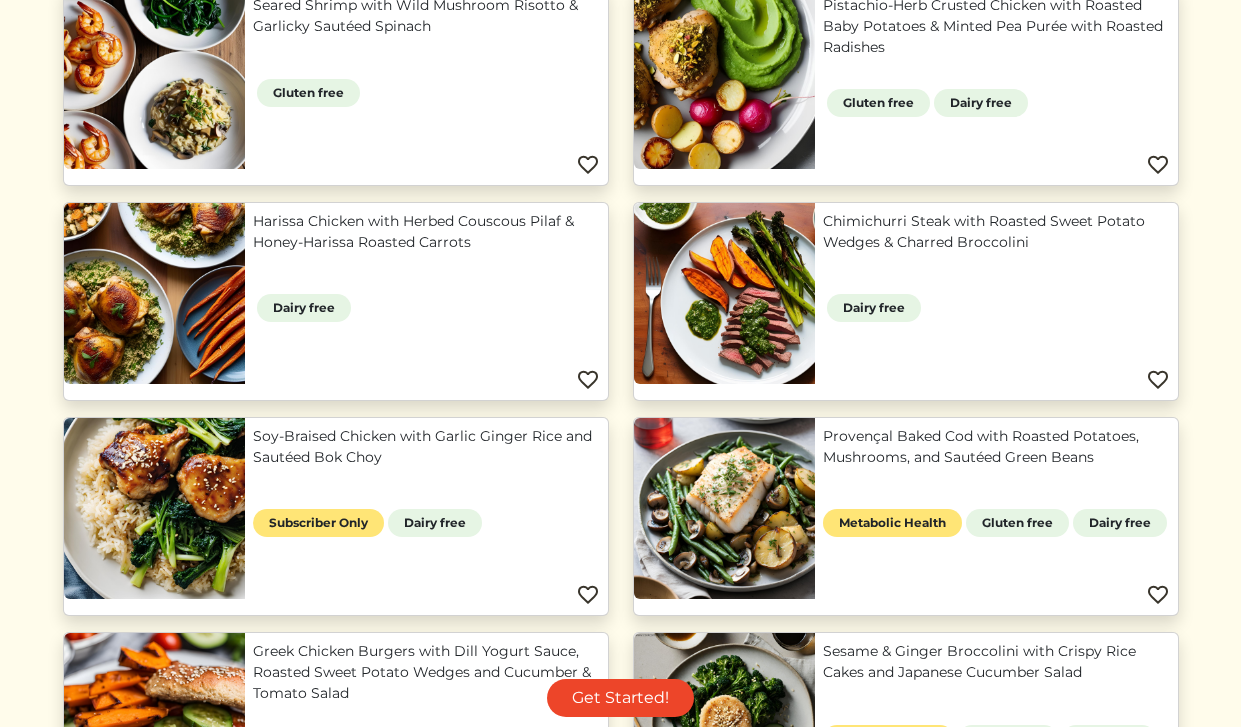 click on "Harissa Chicken with Herbed Couscous Pilaf & Honey-Harissa Roasted Carrots" at bounding box center [426, 232] 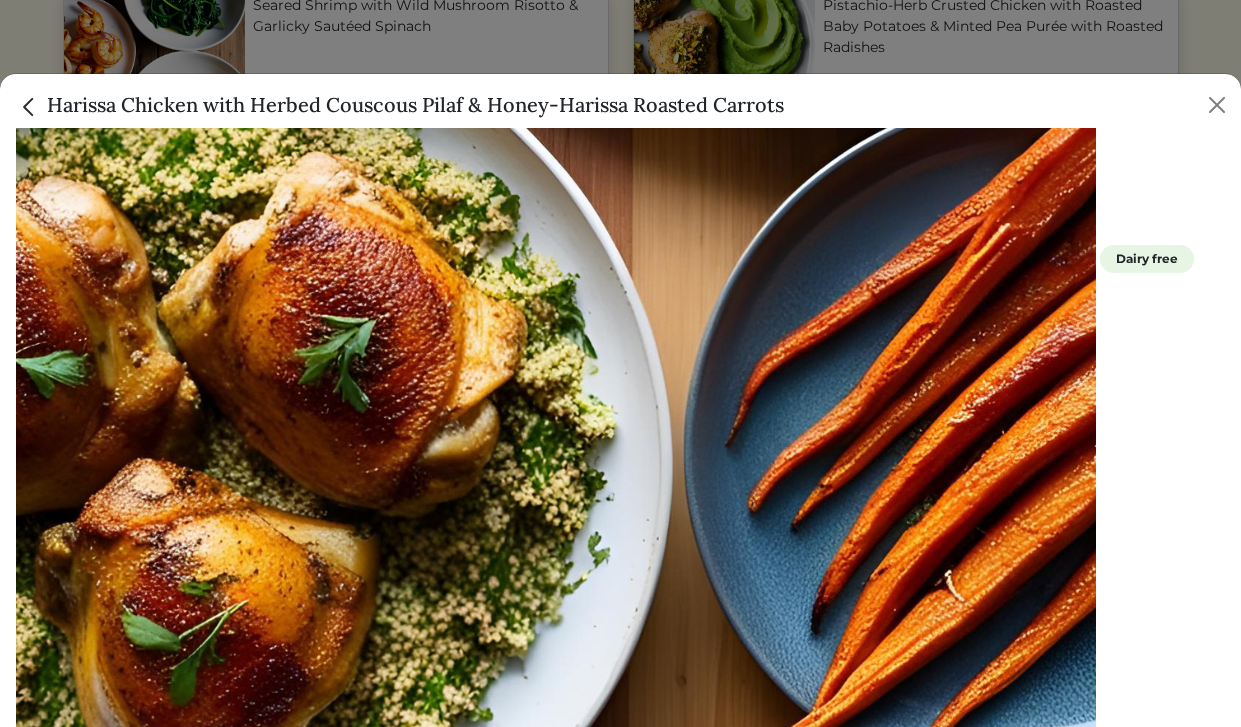 scroll, scrollTop: 590, scrollLeft: 0, axis: vertical 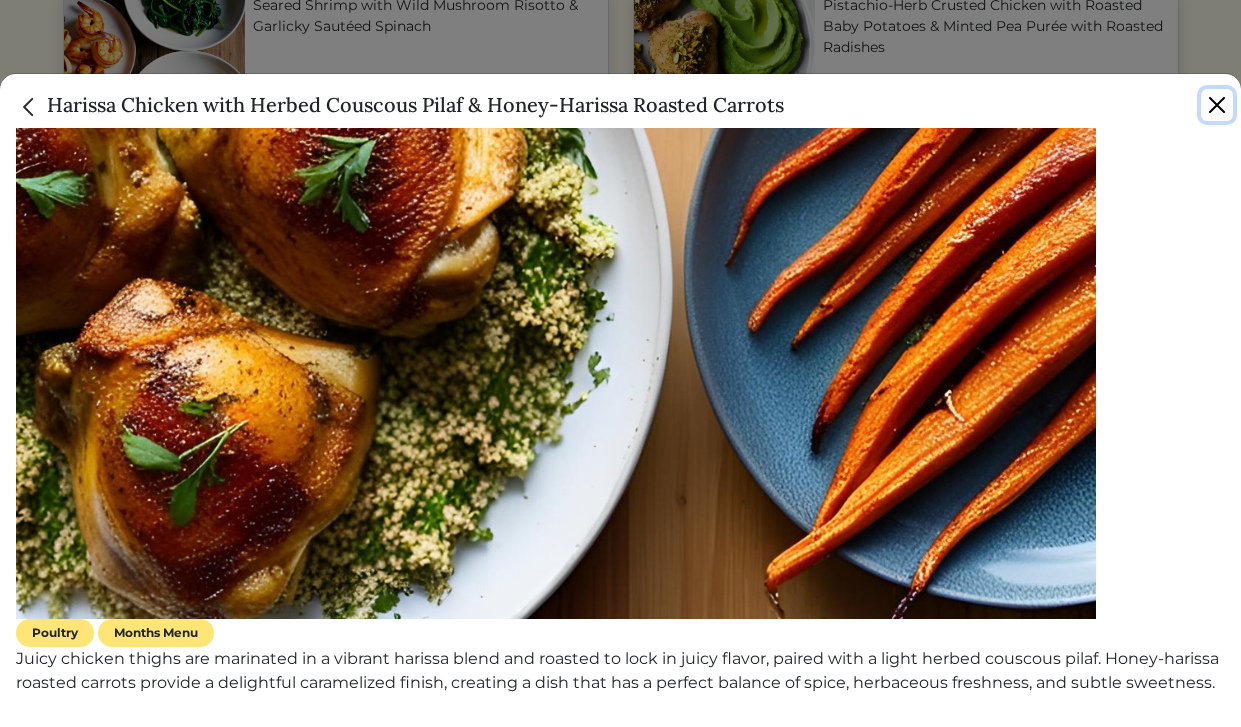 click at bounding box center [1217, 105] 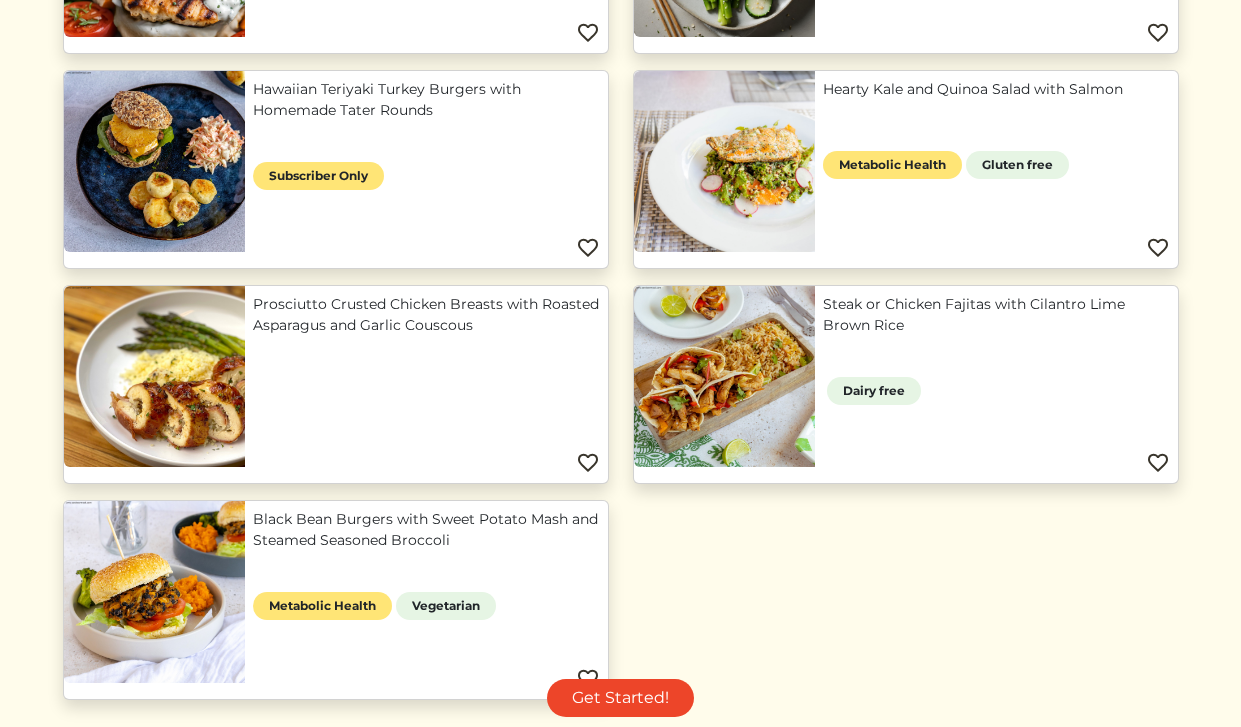 scroll, scrollTop: 1727, scrollLeft: 0, axis: vertical 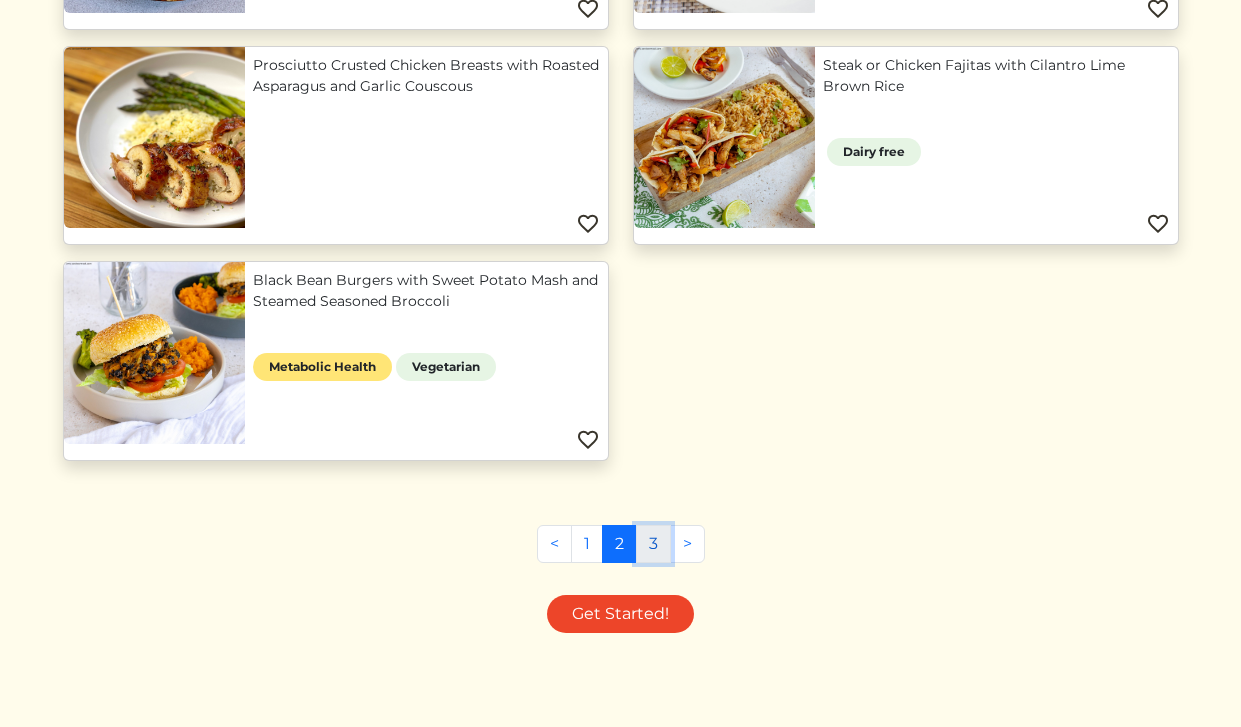 click on "3" at bounding box center (653, 544) 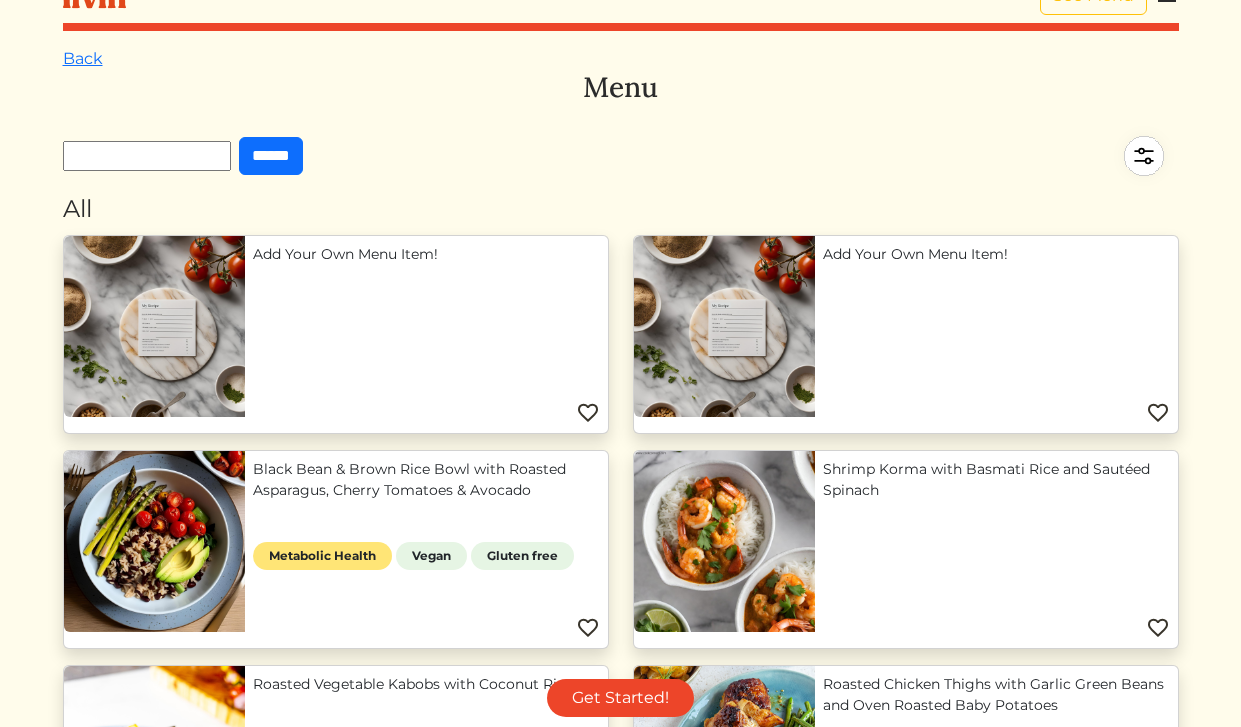scroll, scrollTop: 0, scrollLeft: 0, axis: both 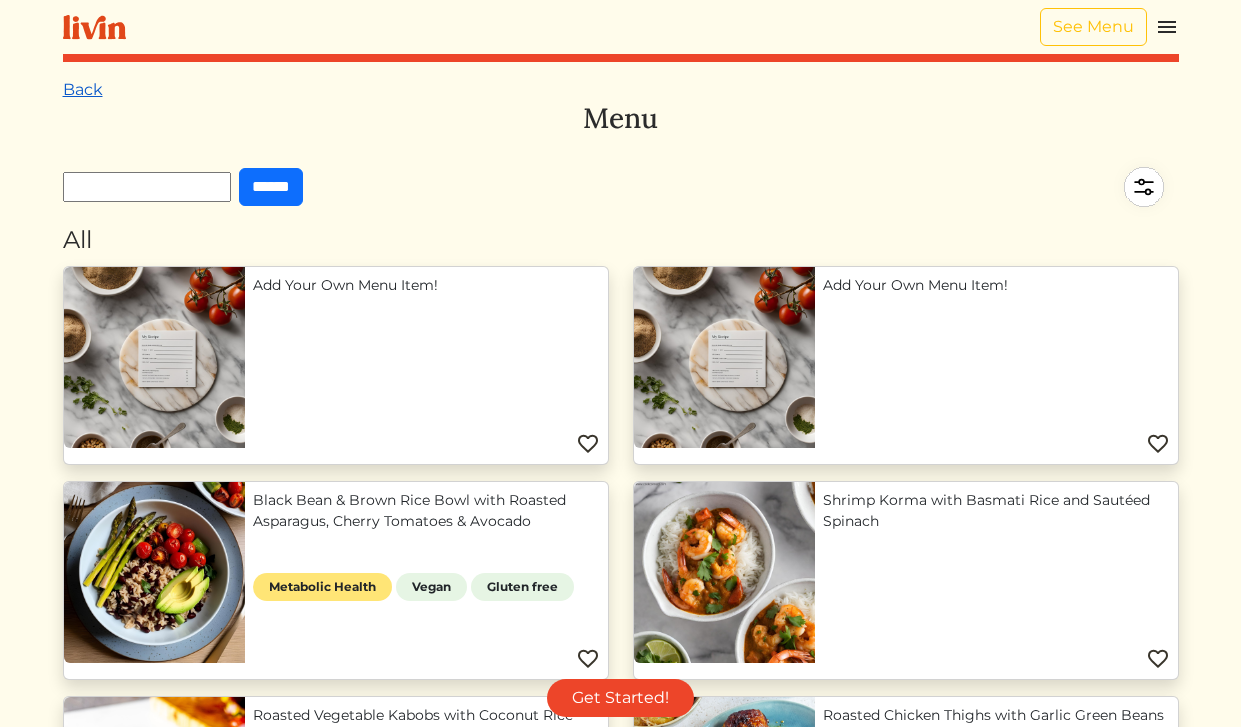click on "Back" at bounding box center [83, 89] 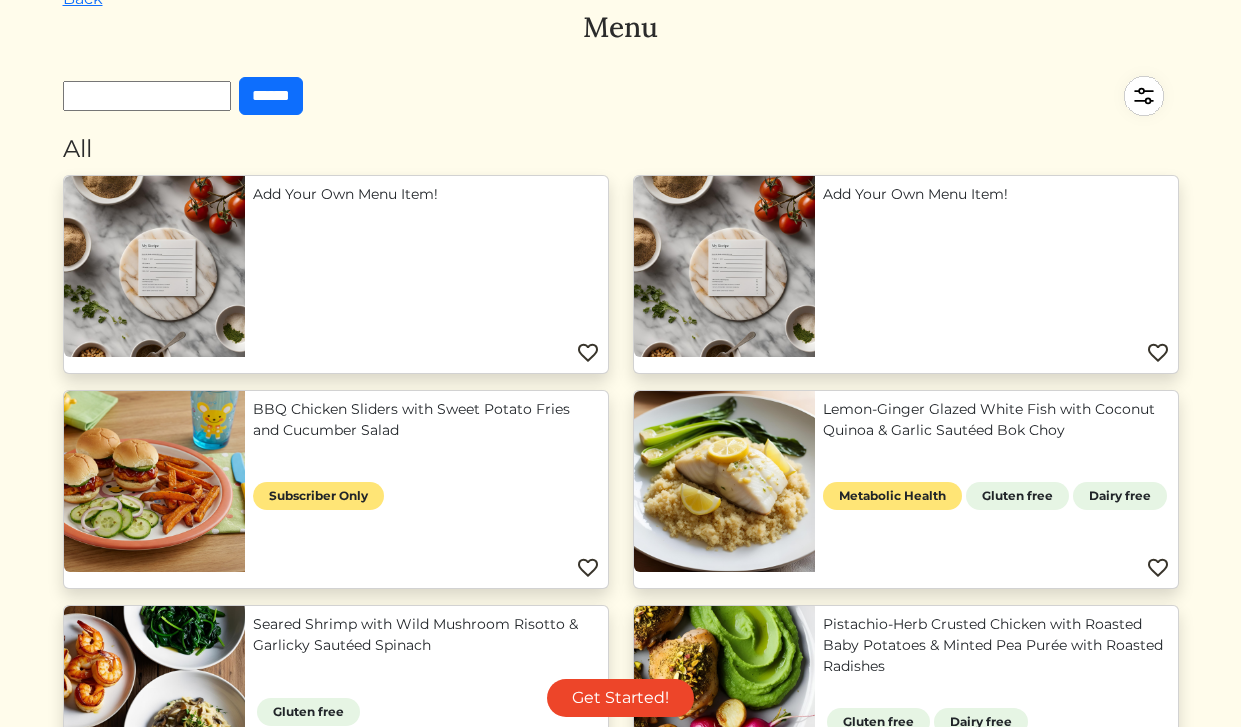 scroll, scrollTop: 0, scrollLeft: 0, axis: both 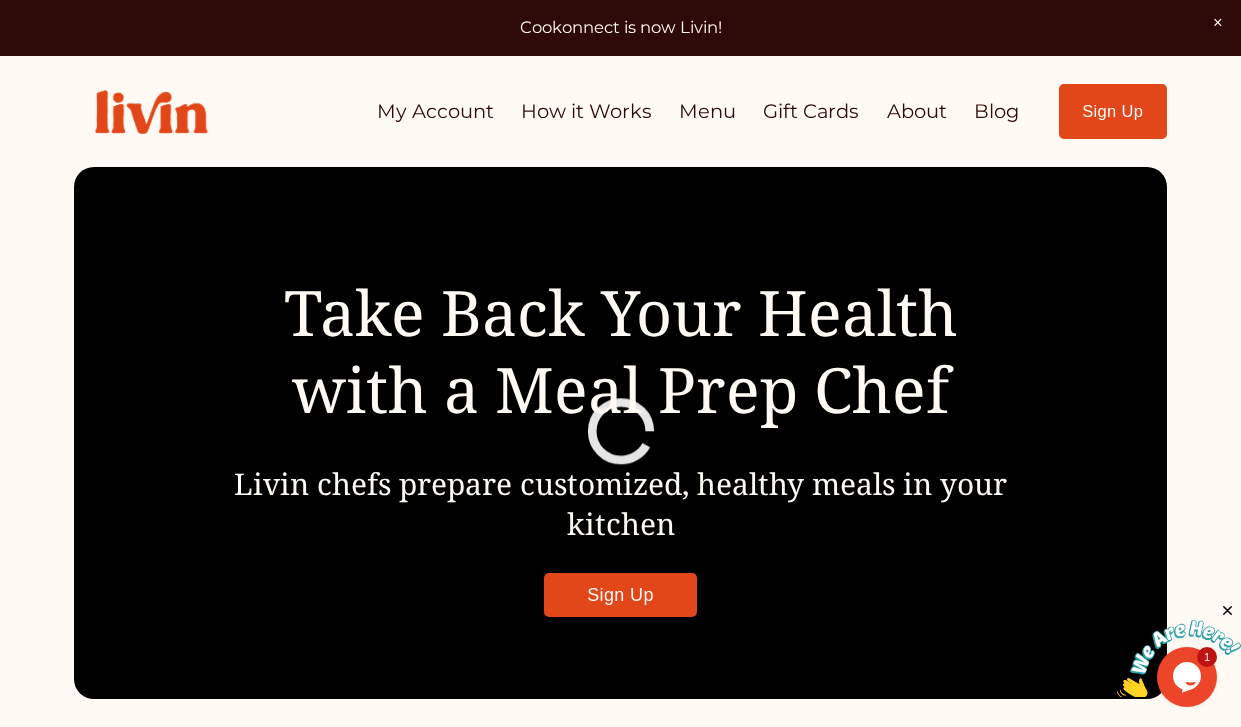 click on "Sign Up" at bounding box center (1113, 111) 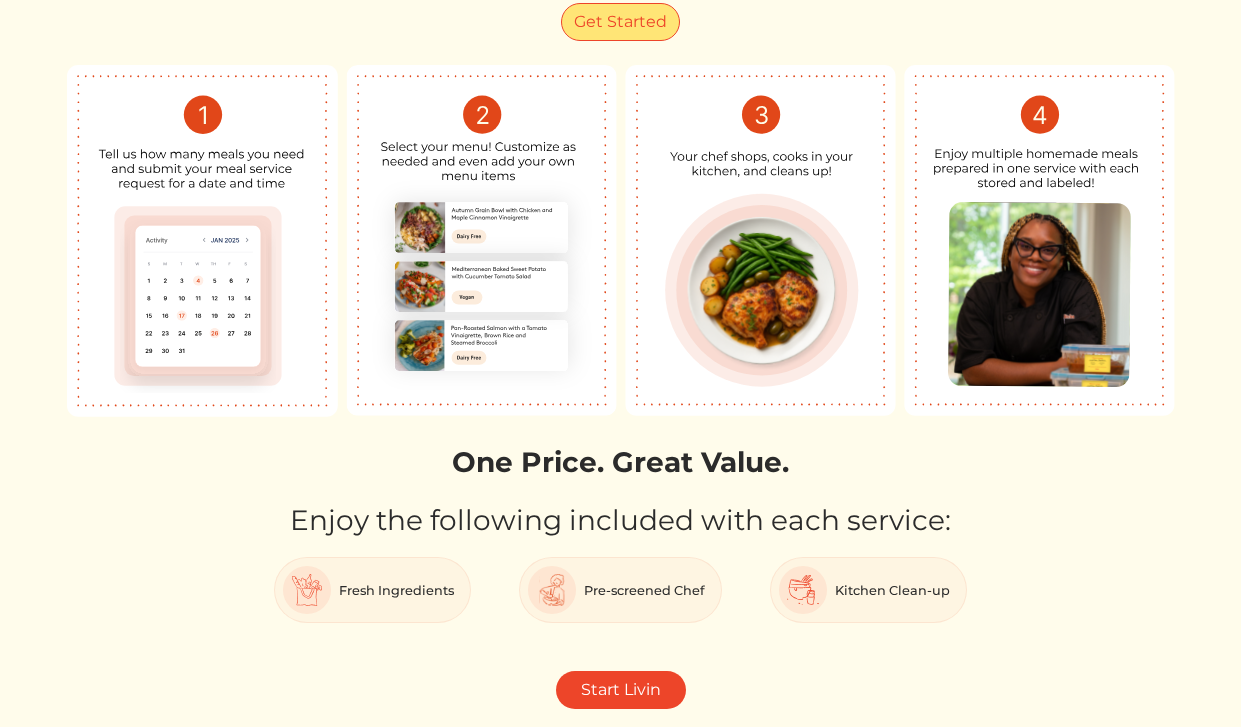 scroll, scrollTop: 317, scrollLeft: 0, axis: vertical 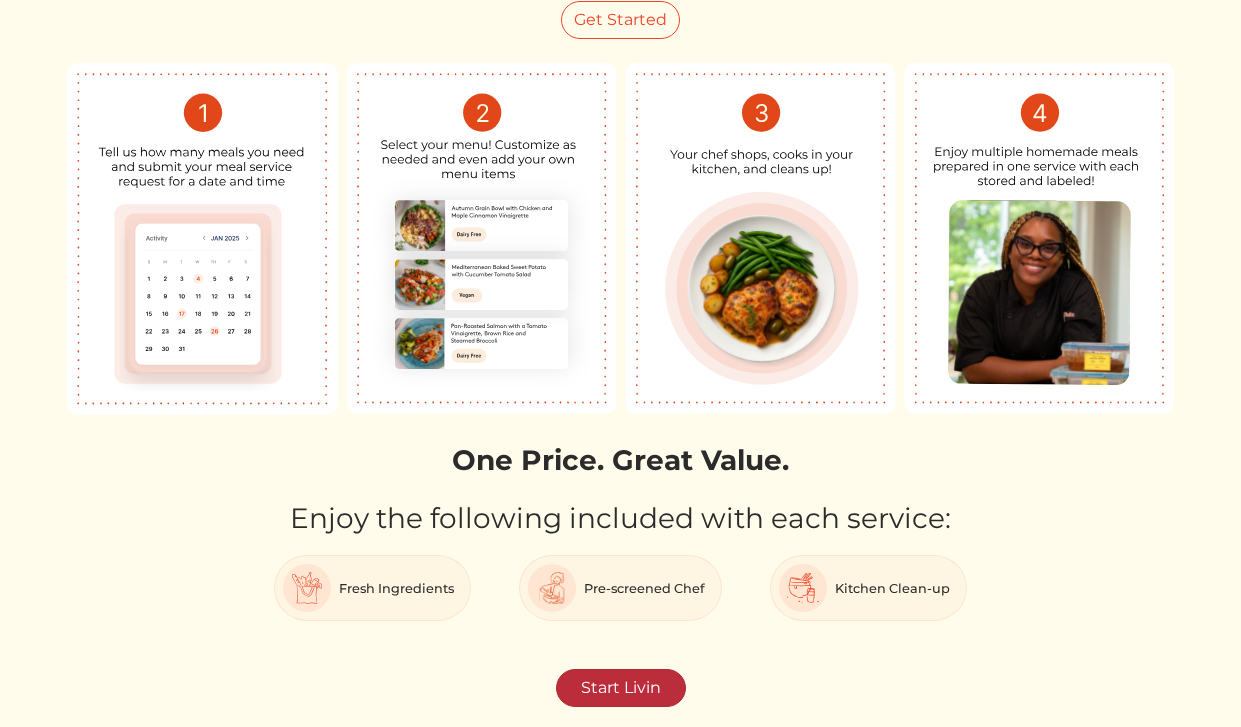 click on "Start Livin" at bounding box center (621, 688) 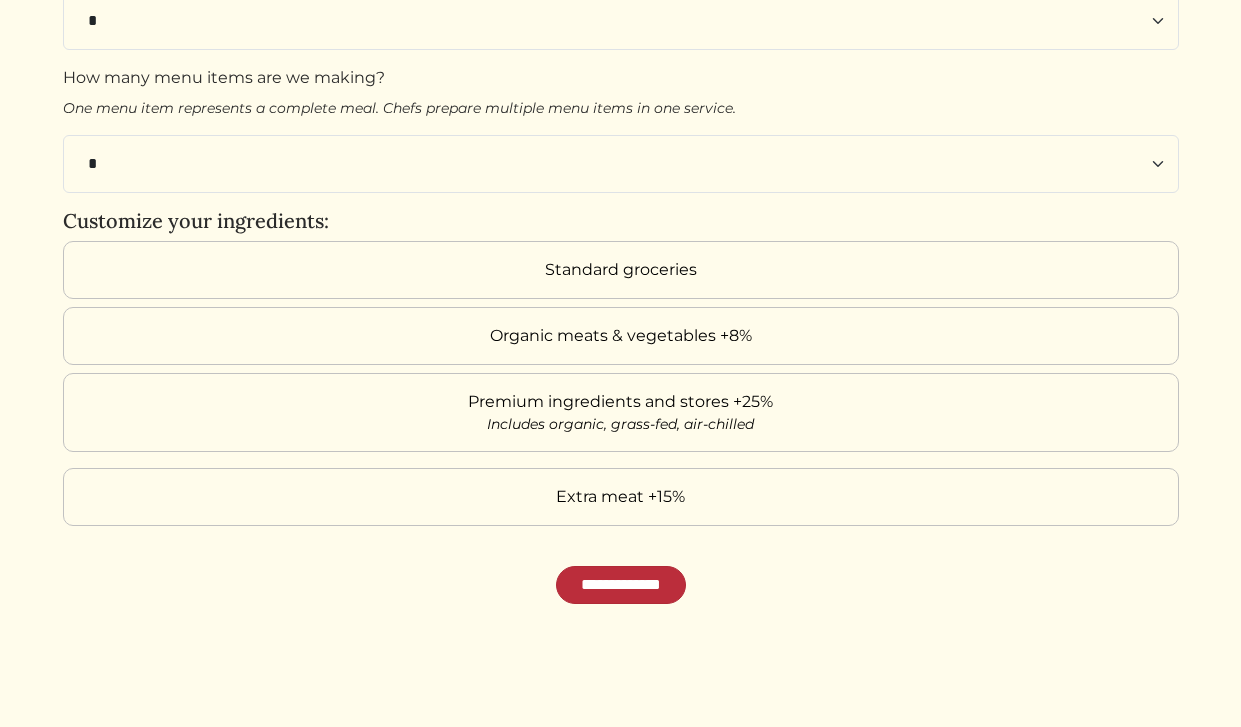 click on "**********" at bounding box center [621, 585] 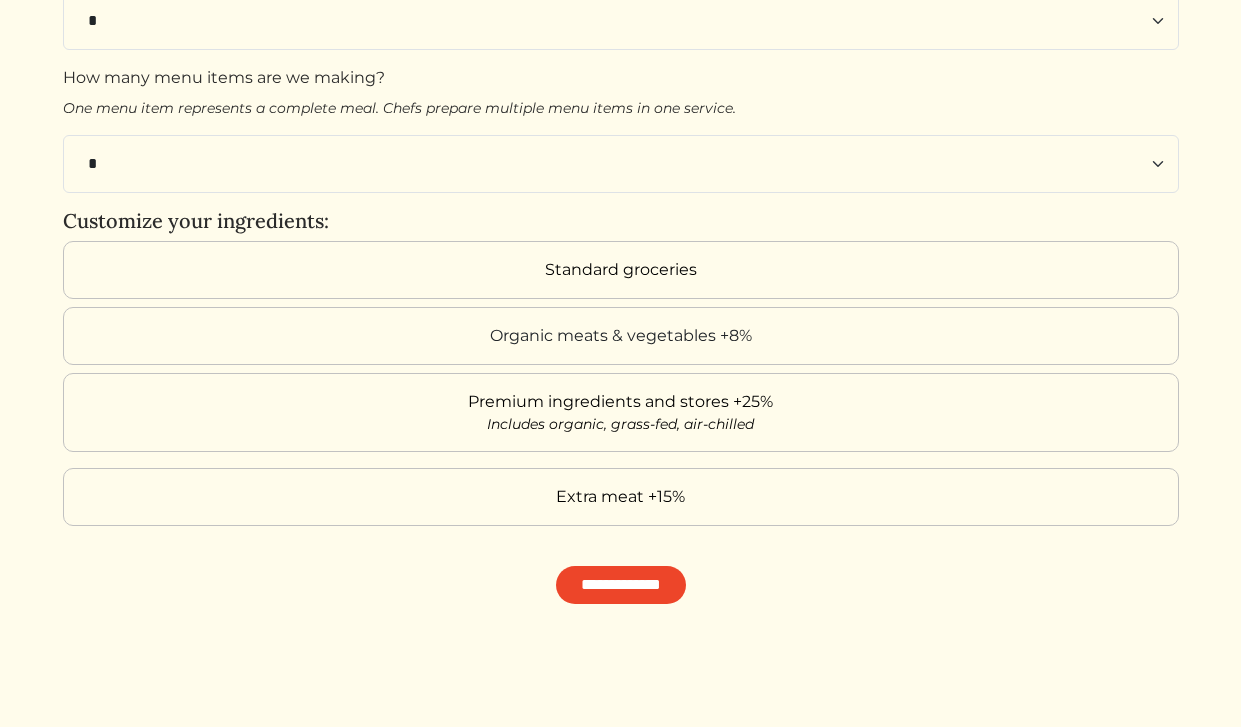 scroll, scrollTop: 0, scrollLeft: 0, axis: both 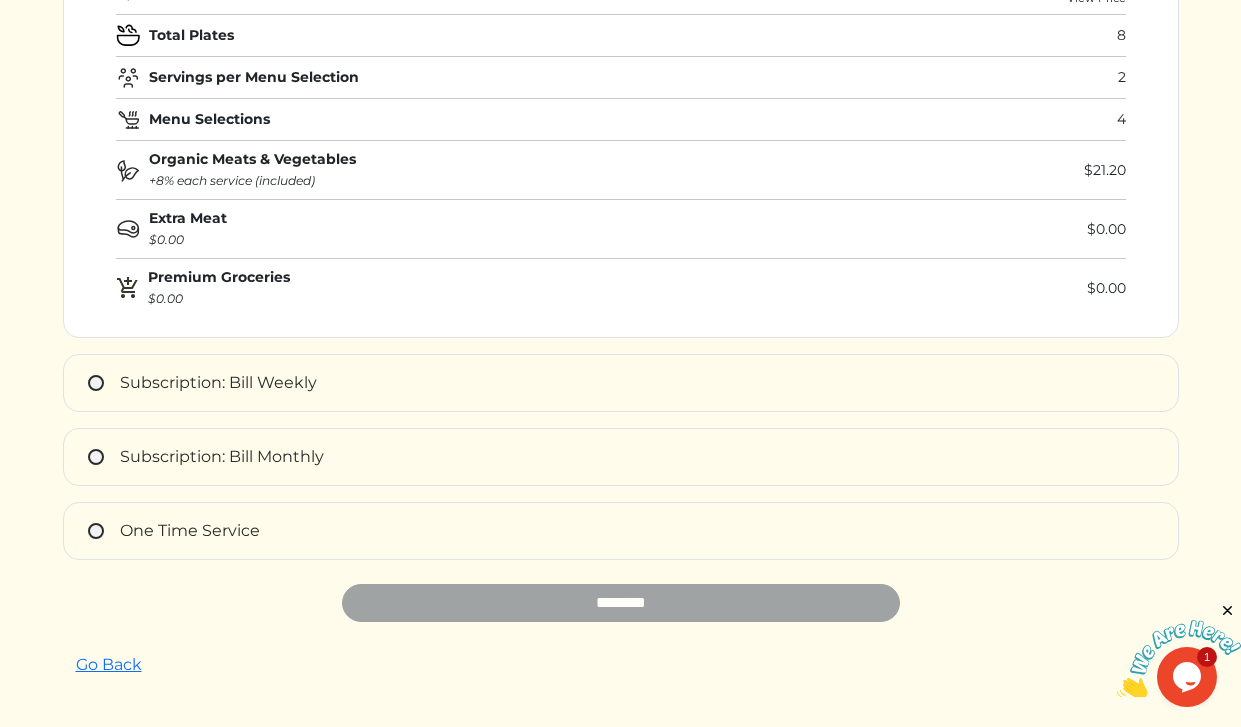 click on "Subscription: Bill Weekly" at bounding box center [621, 383] 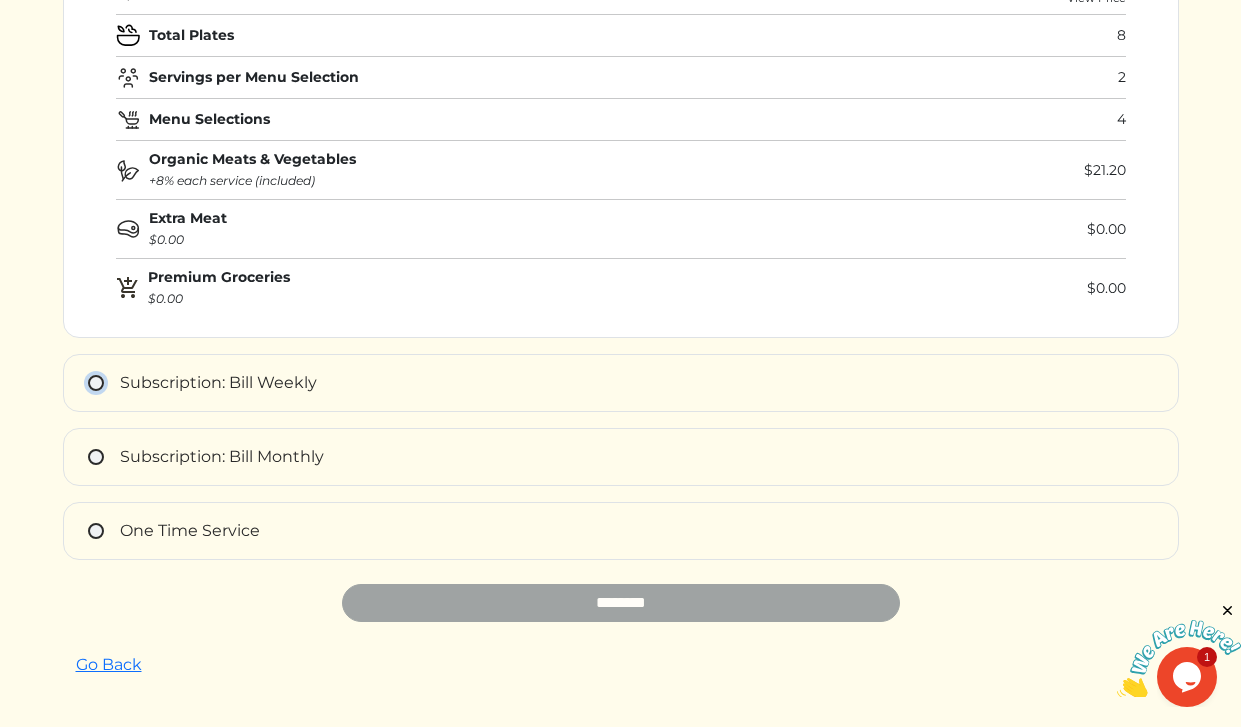 type on "**********" 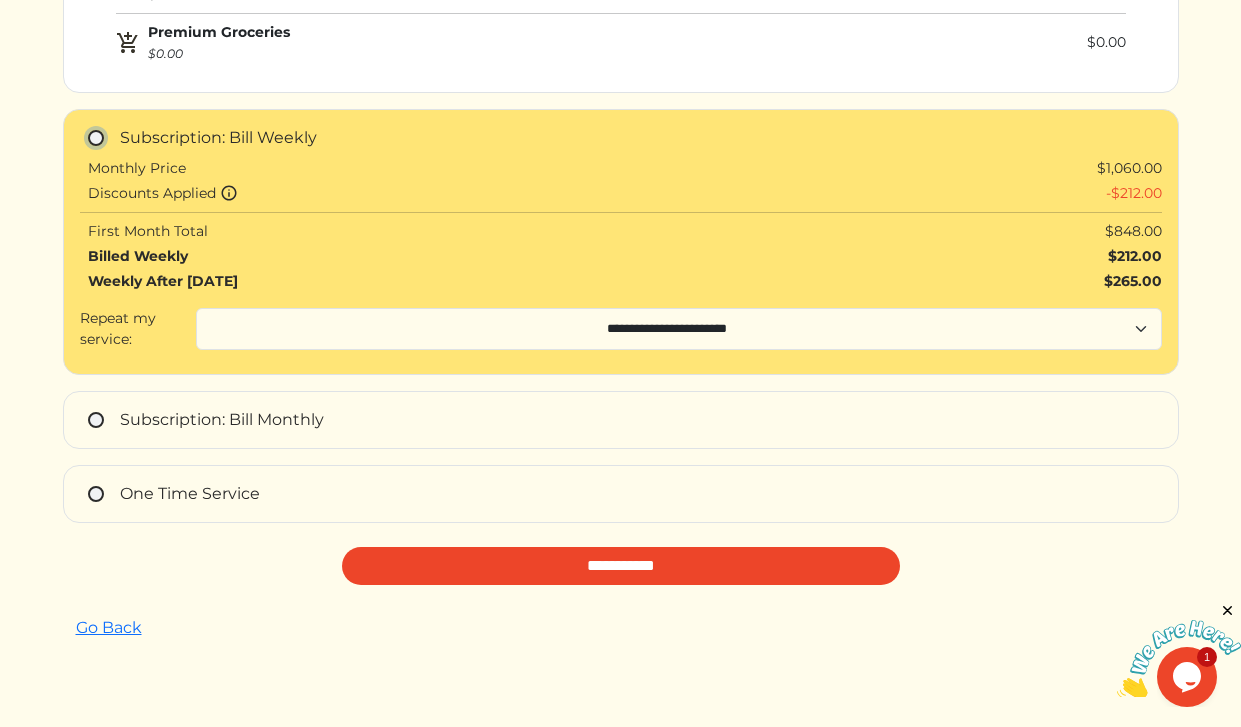 scroll, scrollTop: 511, scrollLeft: 0, axis: vertical 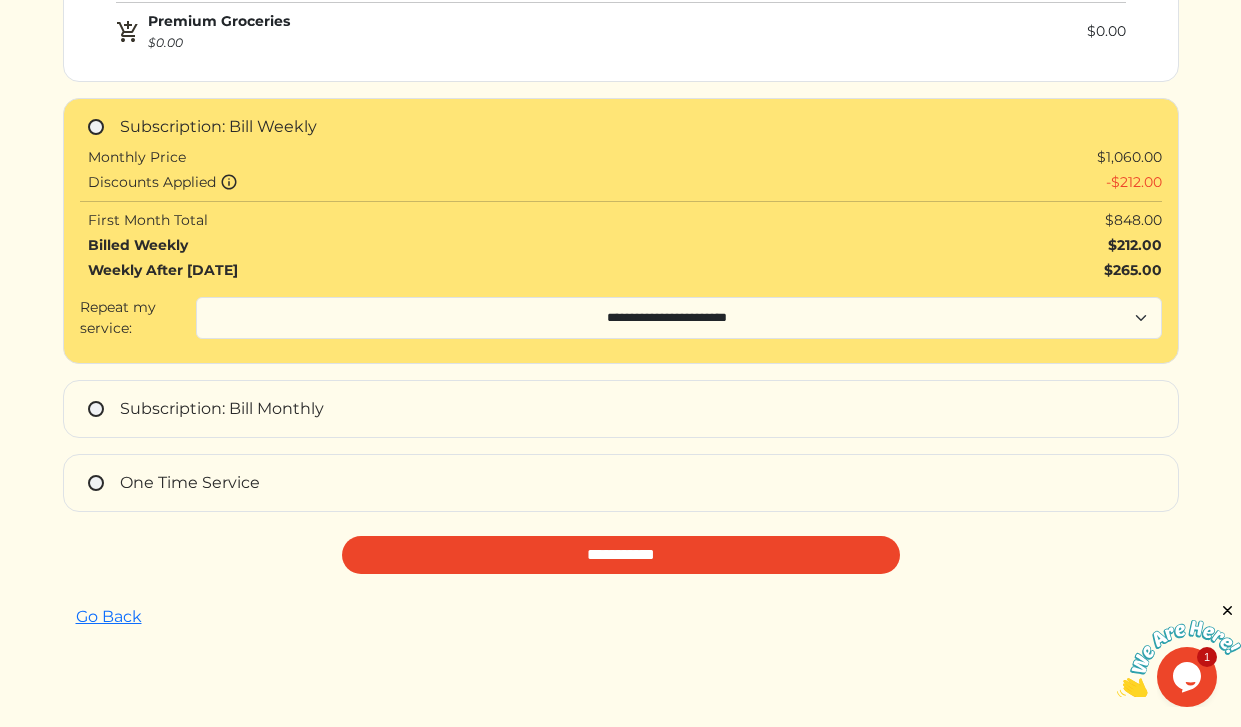 click on "One Time Service" at bounding box center (190, 482) 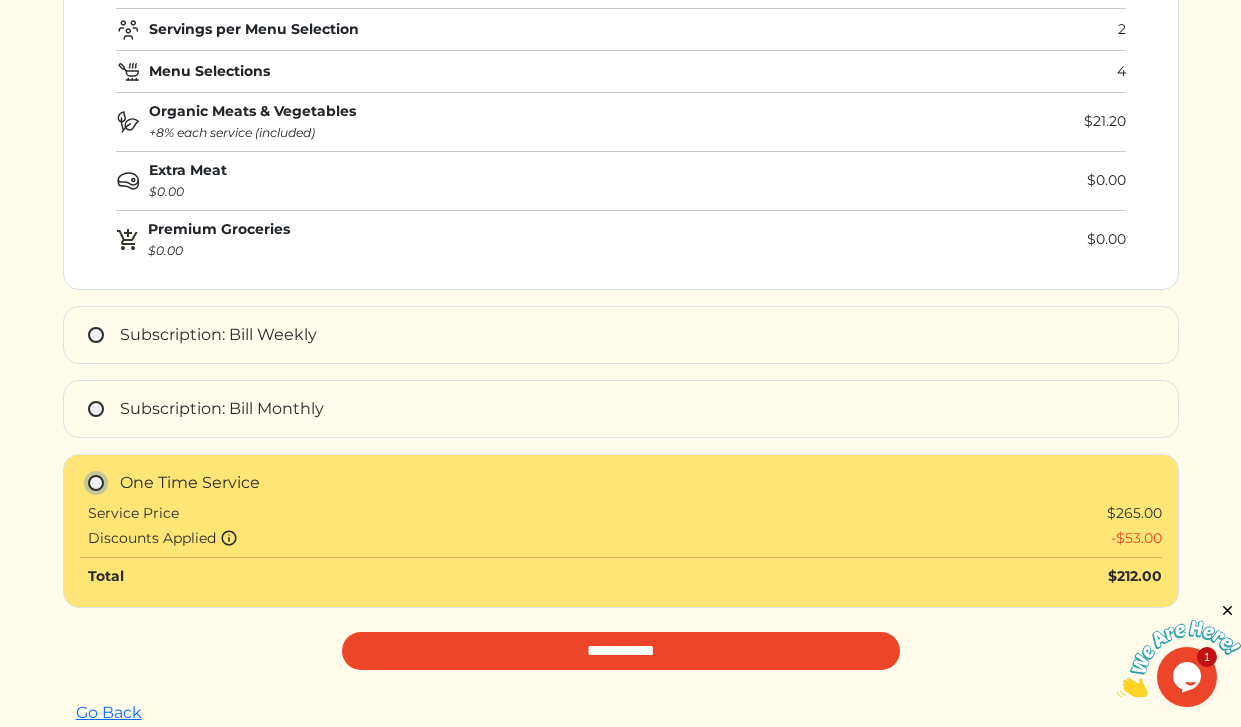 scroll, scrollTop: 306, scrollLeft: 0, axis: vertical 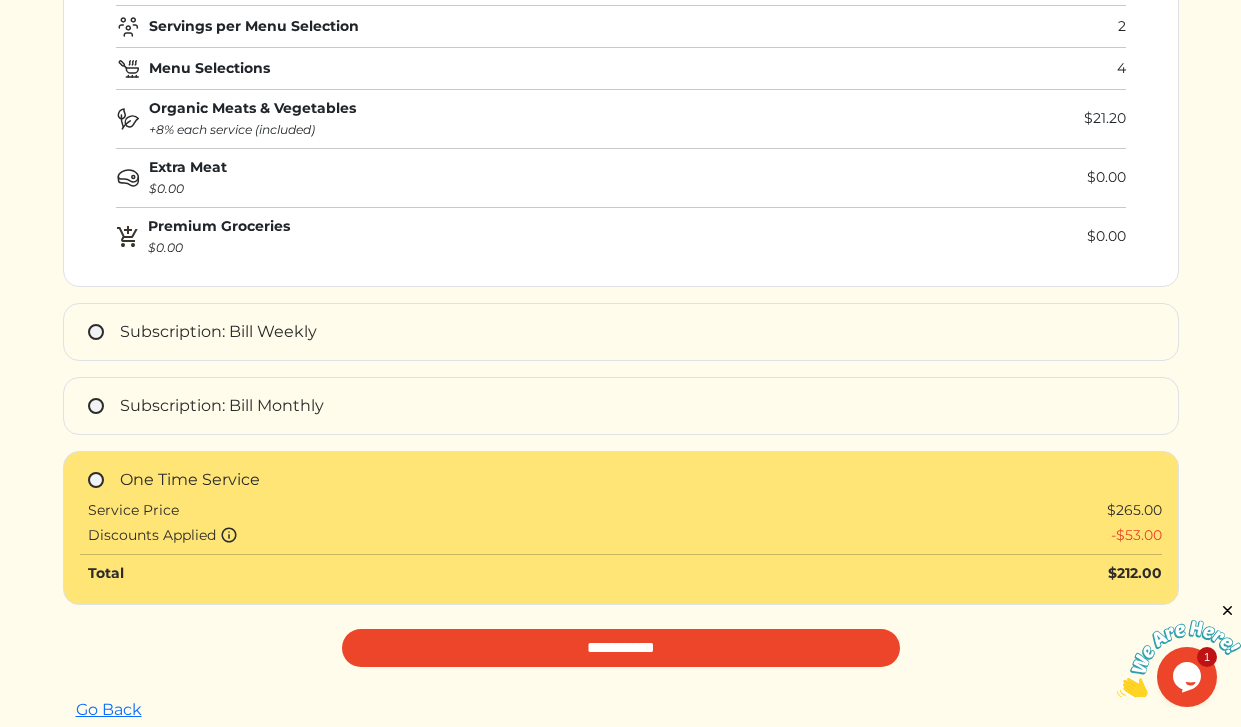 click on "**********" at bounding box center [621, 332] 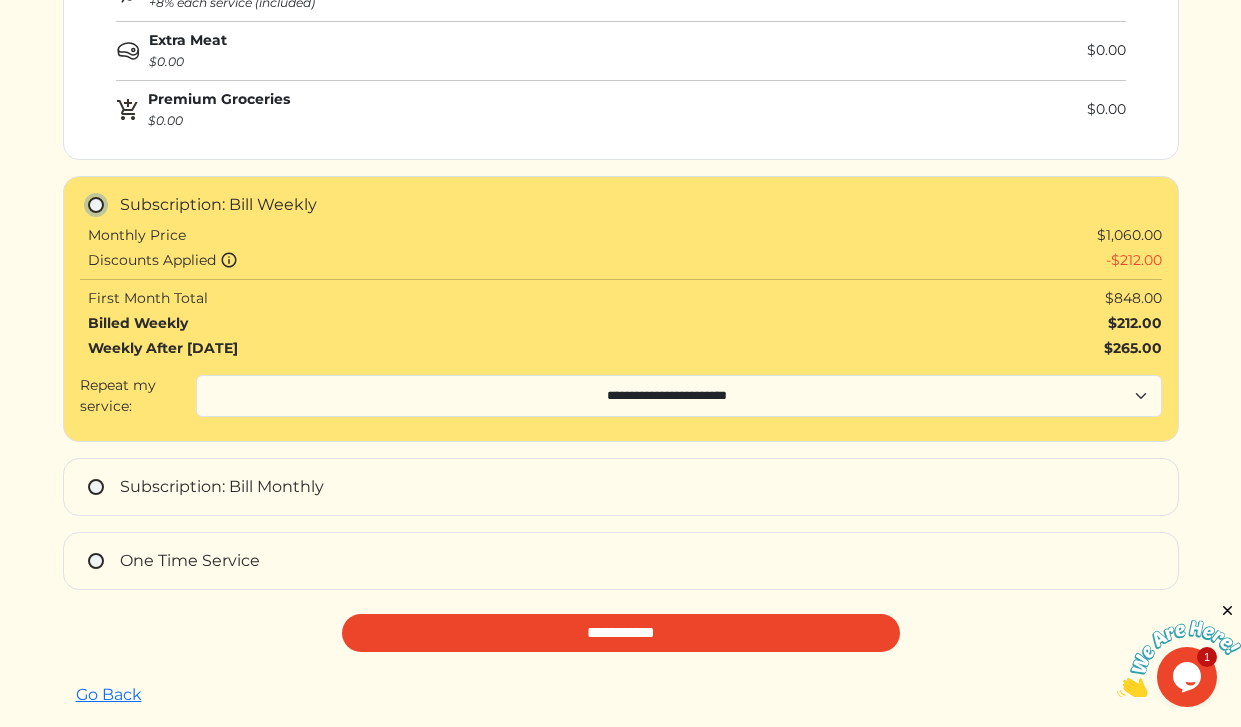 scroll, scrollTop: 506, scrollLeft: 0, axis: vertical 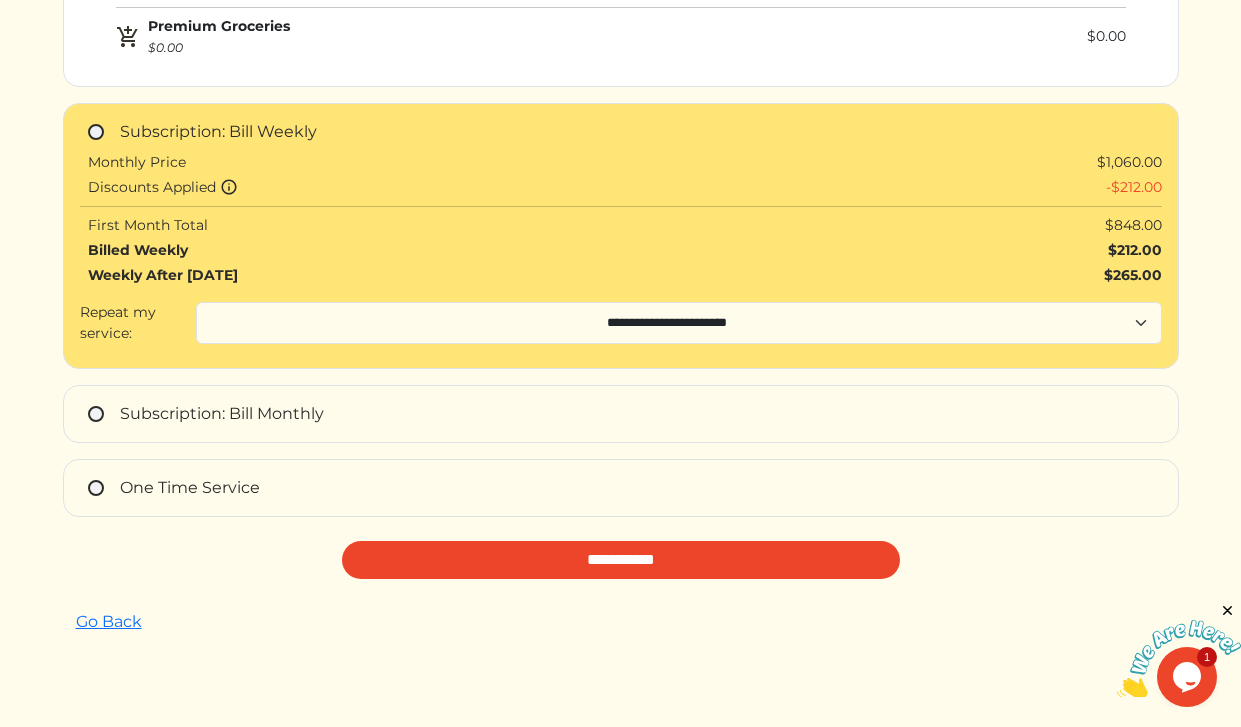 click on "One Time Service" at bounding box center [190, 487] 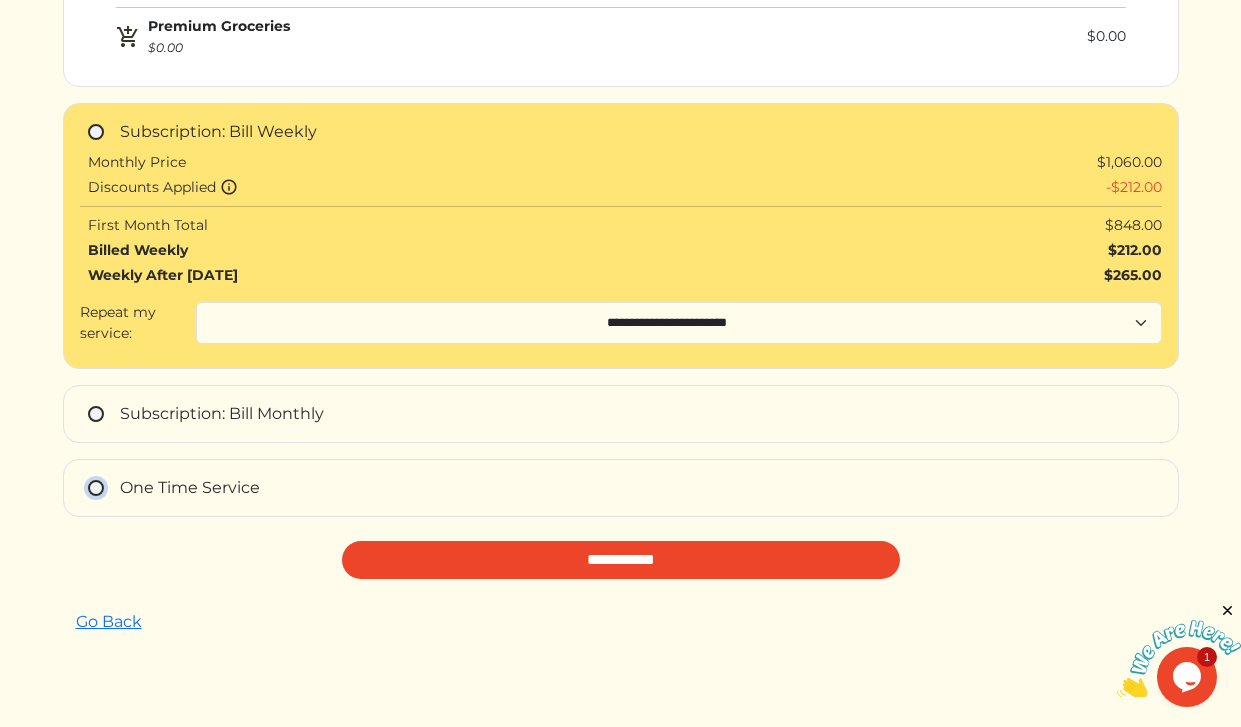 scroll, scrollTop: 303, scrollLeft: 0, axis: vertical 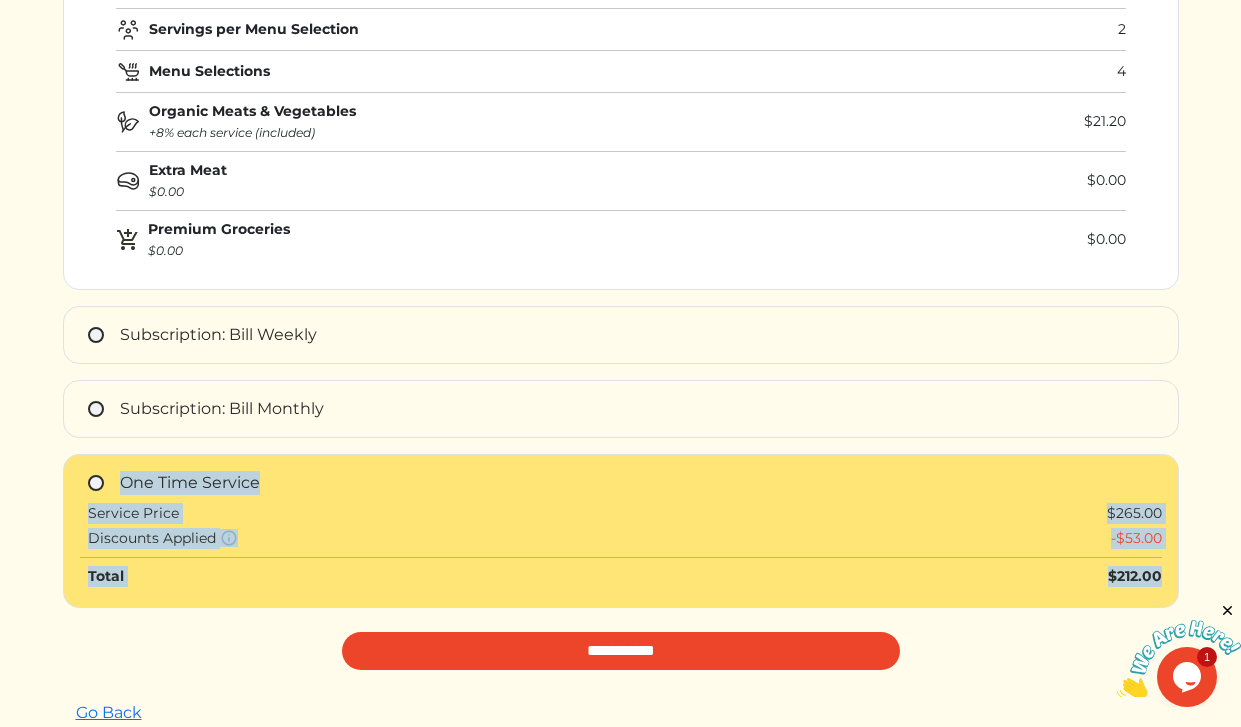 drag, startPoint x: 1176, startPoint y: 581, endPoint x: 874, endPoint y: 453, distance: 328.0061 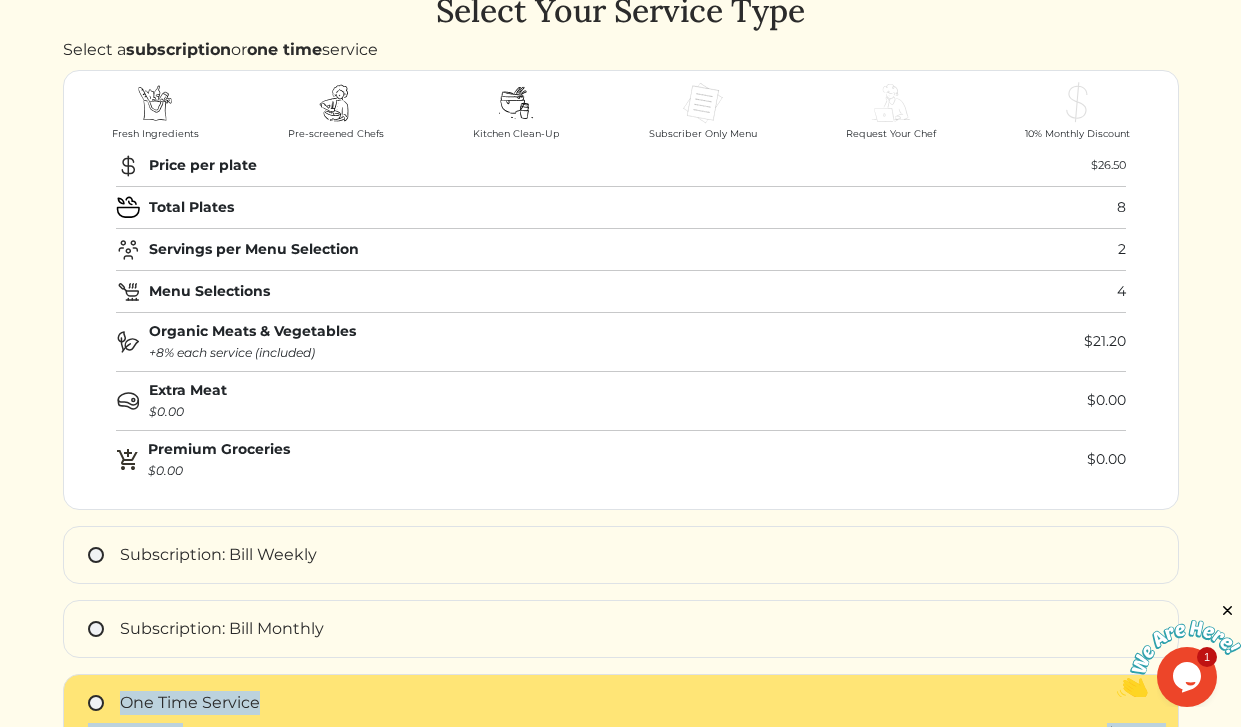 scroll, scrollTop: 45, scrollLeft: 0, axis: vertical 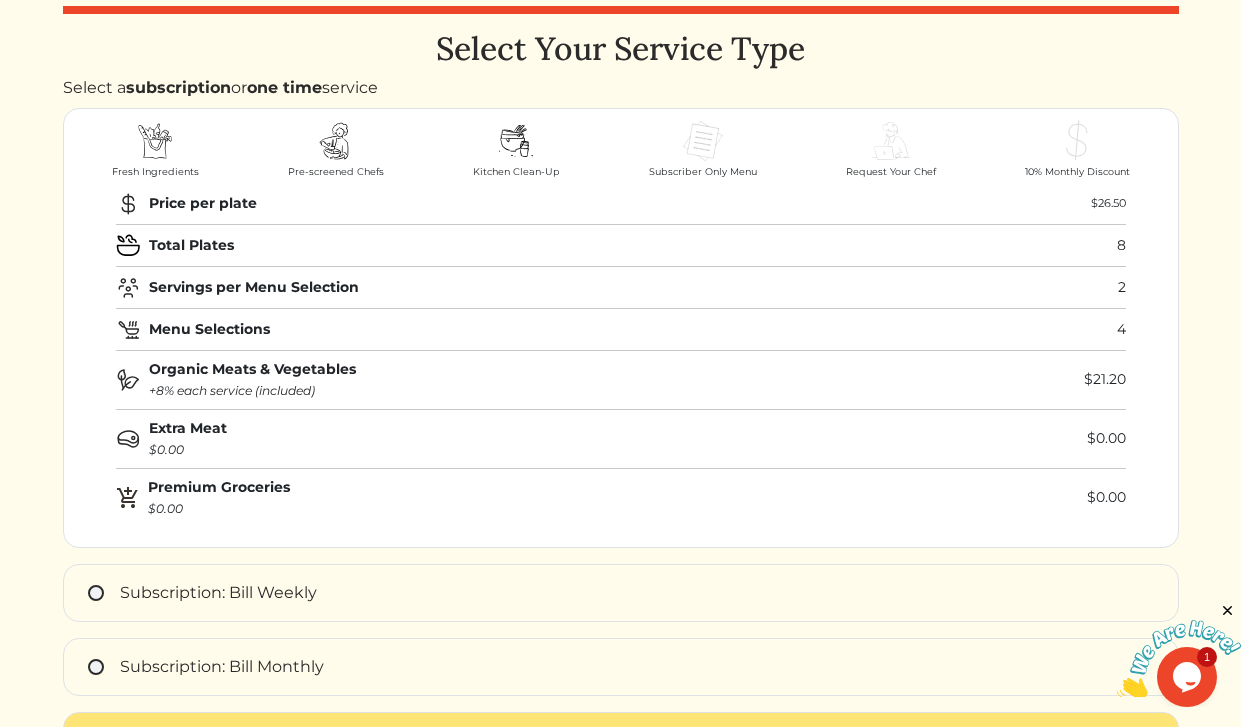 click at bounding box center (703, 141) 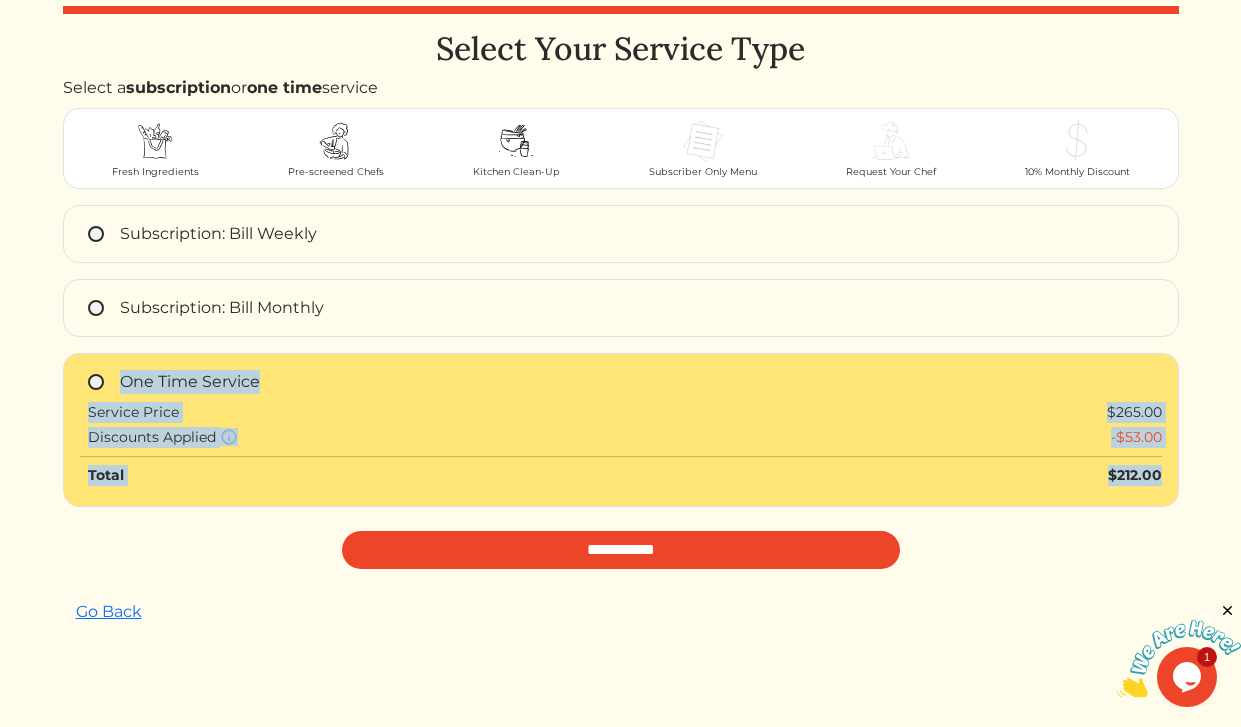 click on "Fresh Ingredients
Pre-screened Chefs
Kitchen Clean-Up
Subscriber Only Menu
Request Your Chef
10% Monthly Discount" at bounding box center [621, 148] 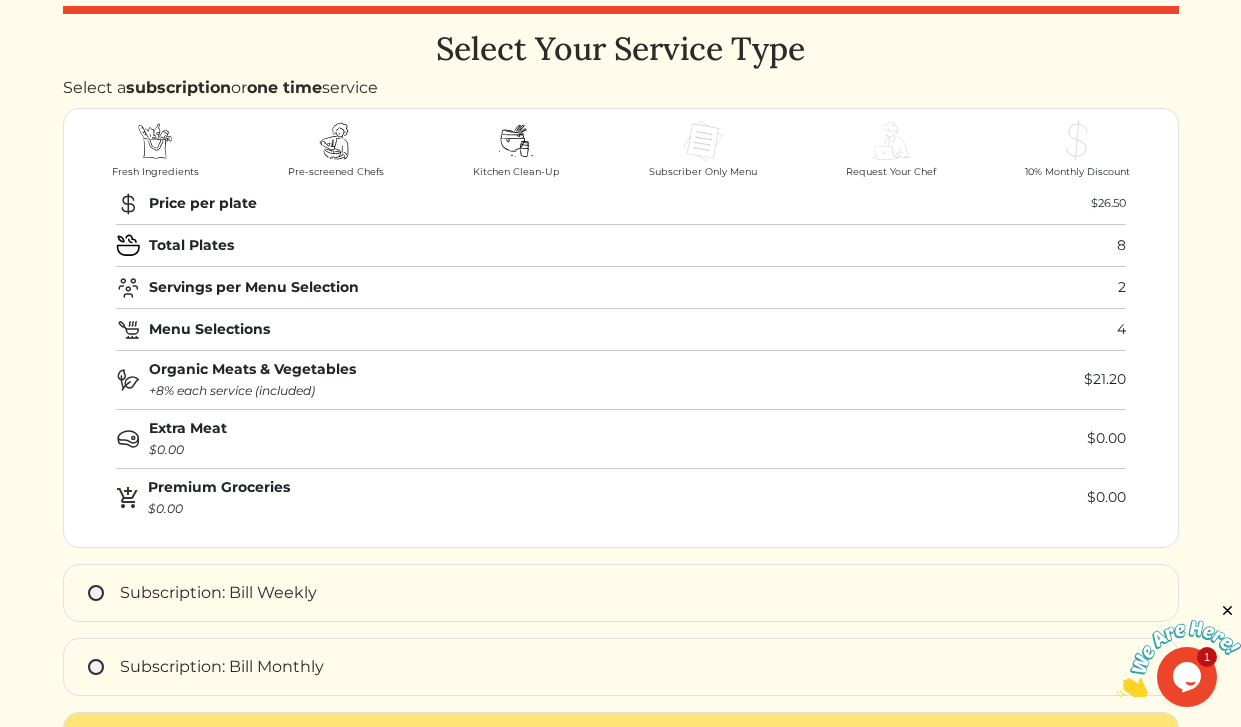 click on "Fresh Ingredients
Pre-screened Chefs
Kitchen Clean-Up
Subscriber Only Menu
Request Your Chef
10% Monthly Discount" at bounding box center [621, 148] 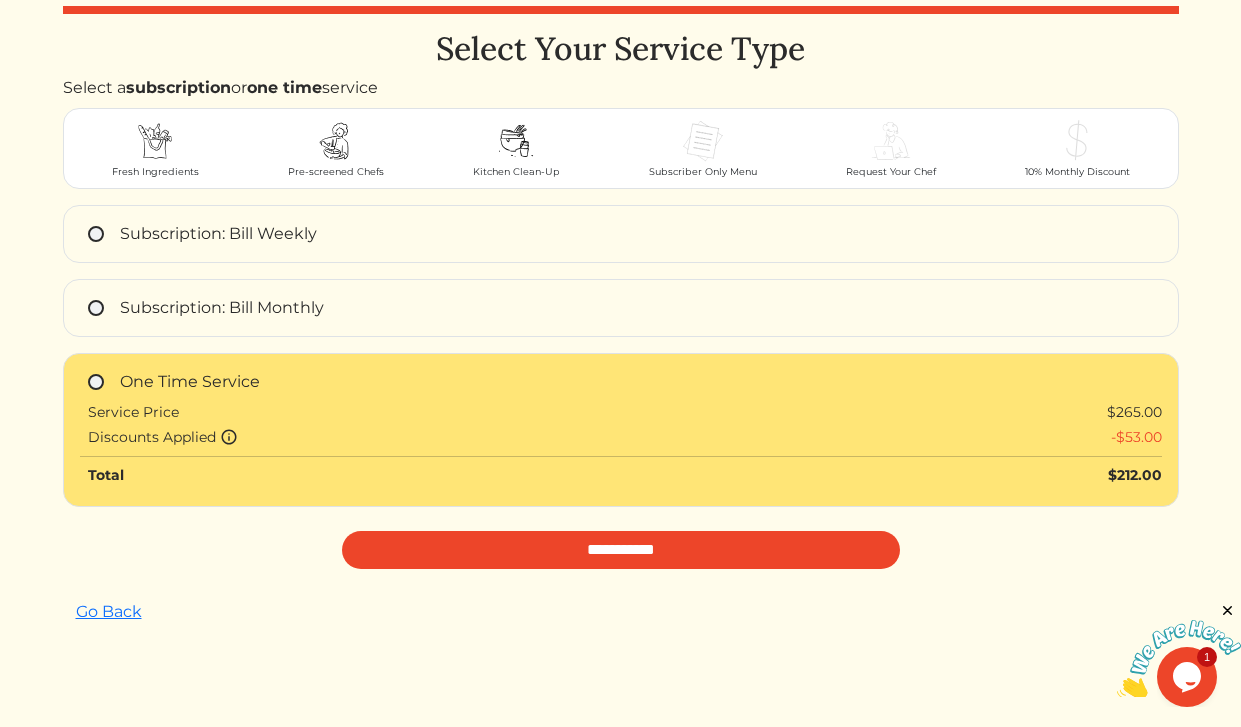 click at bounding box center [516, 141] 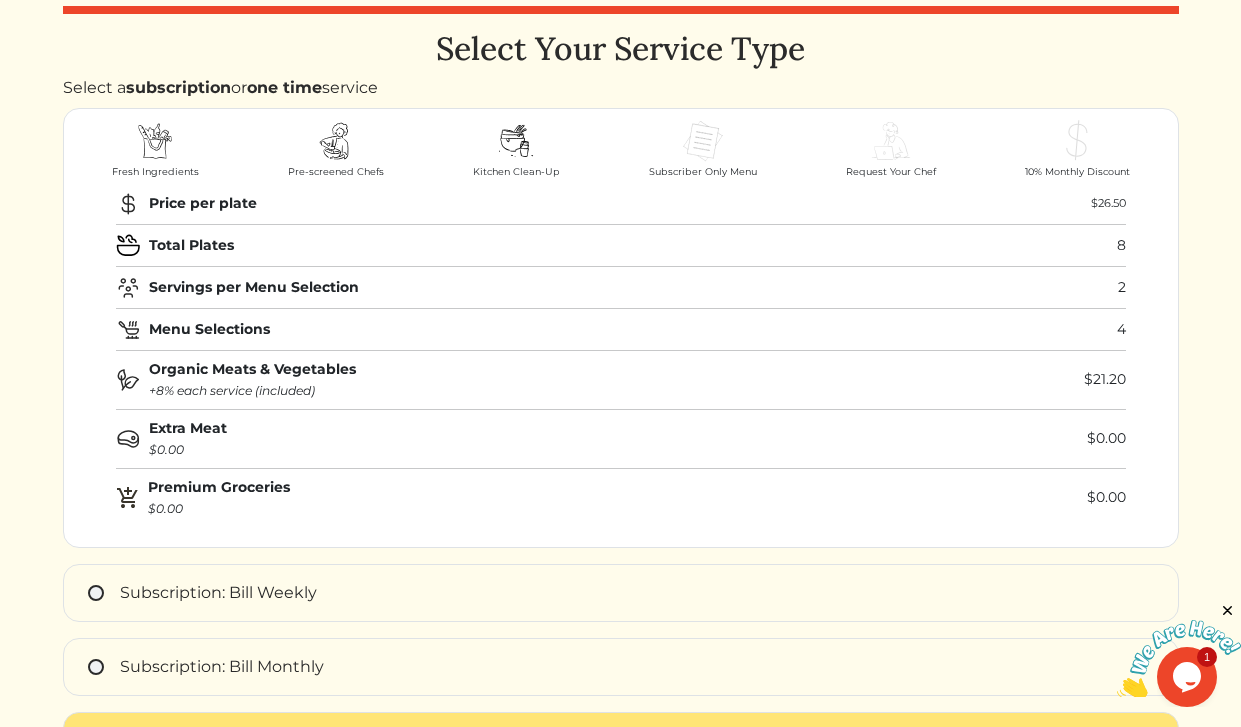 click on "Fresh Ingredients
Pre-screened Chefs
Kitchen Clean-Up
Subscriber Only Menu
Request Your Chef
10% Monthly Discount" at bounding box center (621, 148) 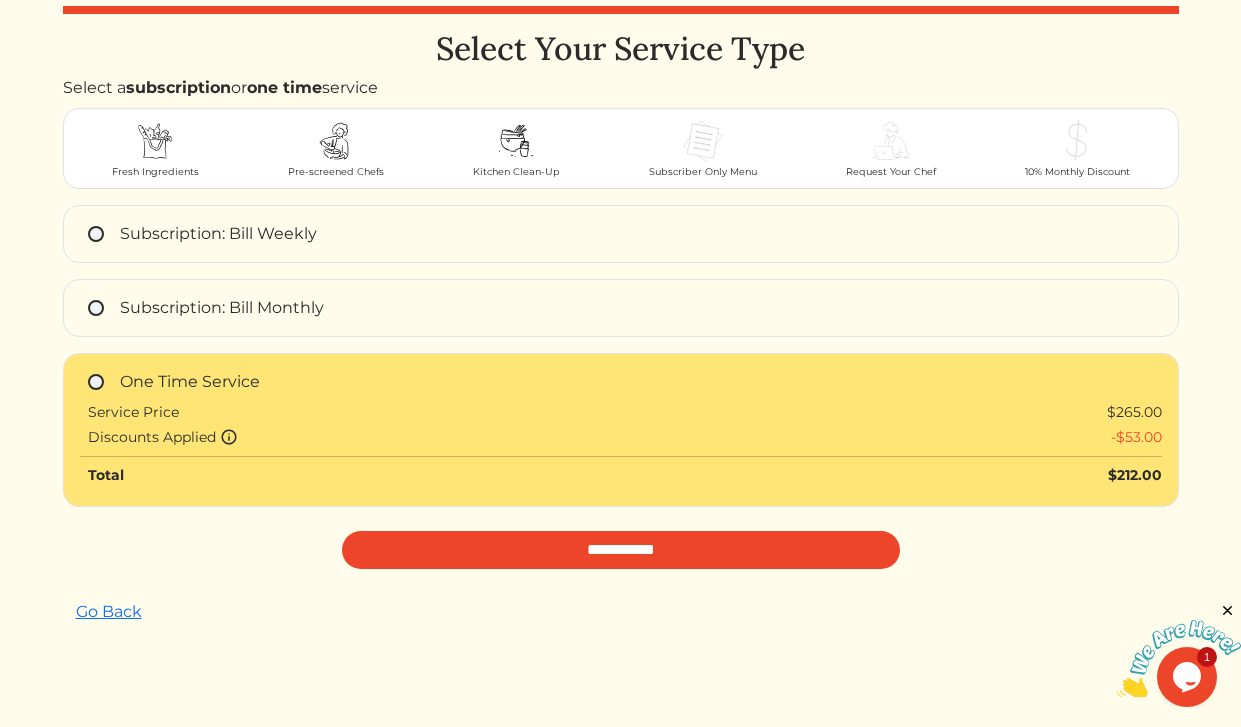 click on "Pre-screened Chefs" at bounding box center (336, 148) 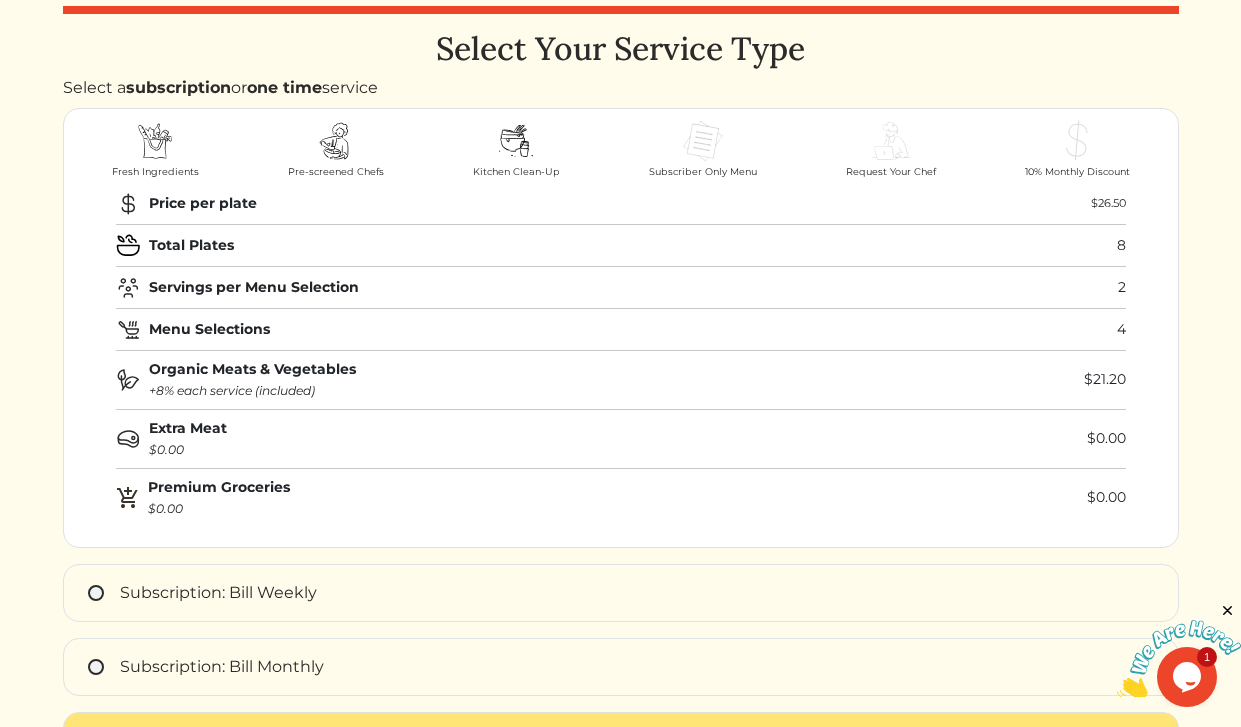 click on "Fresh Ingredients" at bounding box center (155, 148) 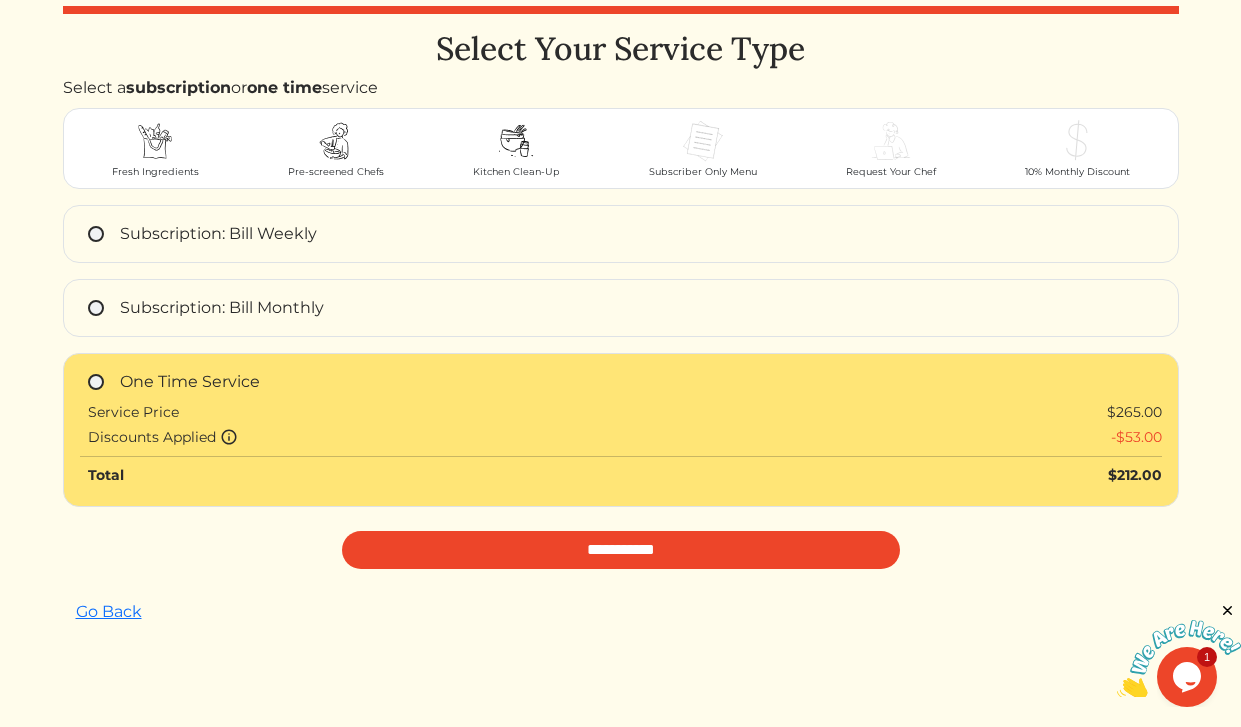 scroll, scrollTop: 0, scrollLeft: 0, axis: both 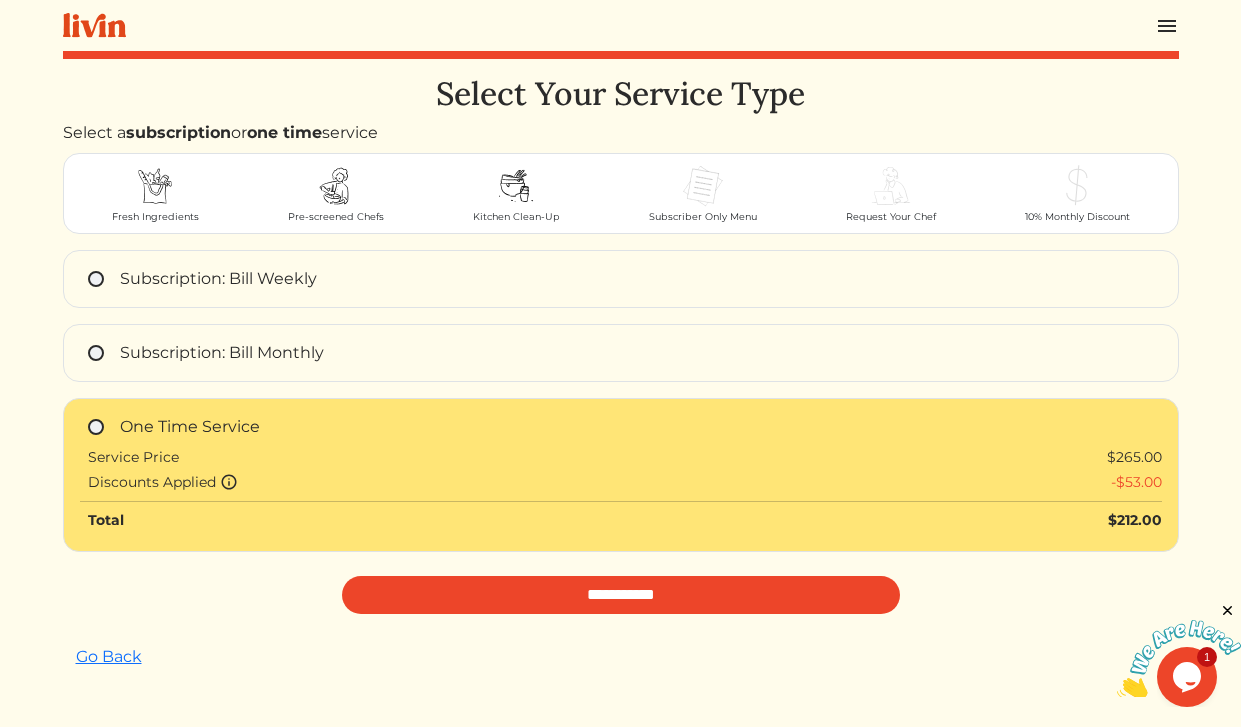 click on "Fresh Ingredients" at bounding box center [155, 217] 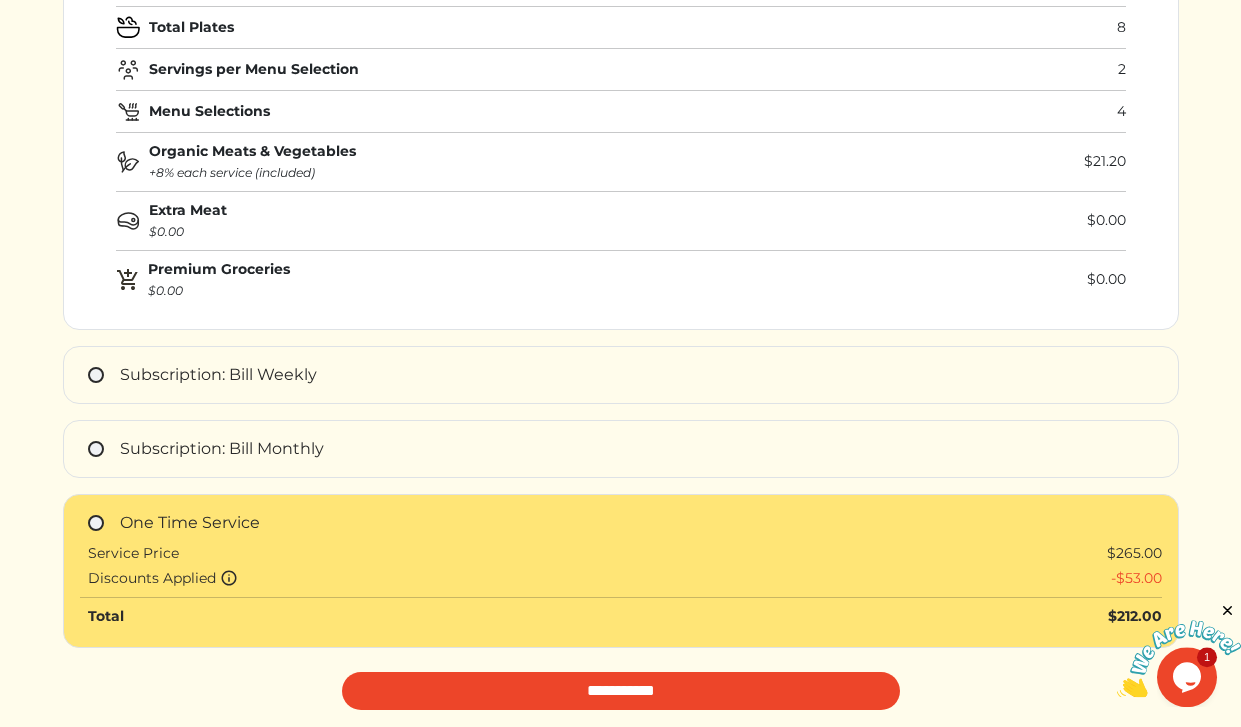 scroll, scrollTop: 266, scrollLeft: 0, axis: vertical 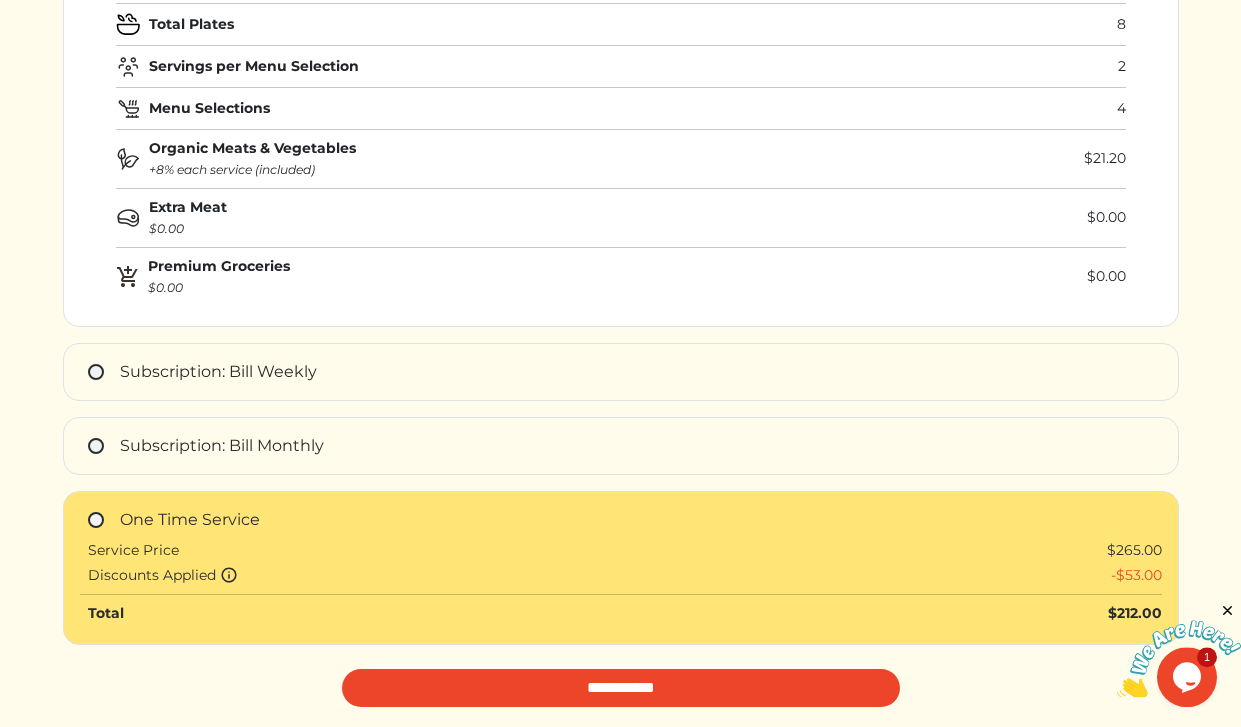 click on "Subscription: Bill Weekly" at bounding box center [621, 372] 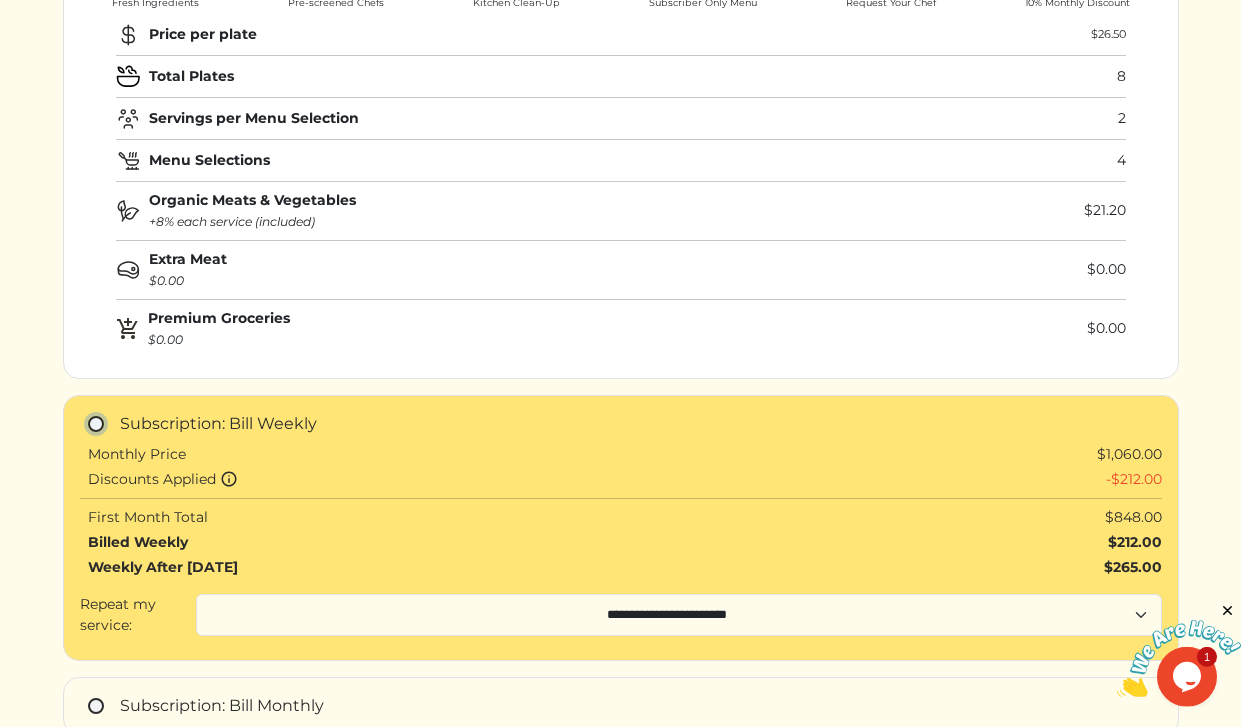 scroll, scrollTop: 166, scrollLeft: 0, axis: vertical 